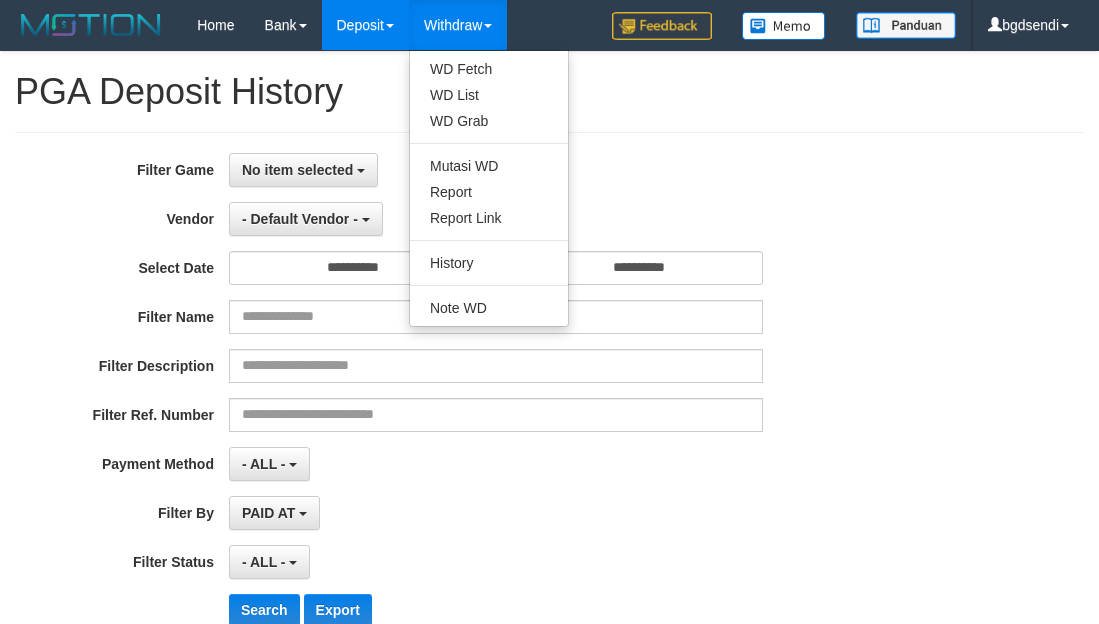 select 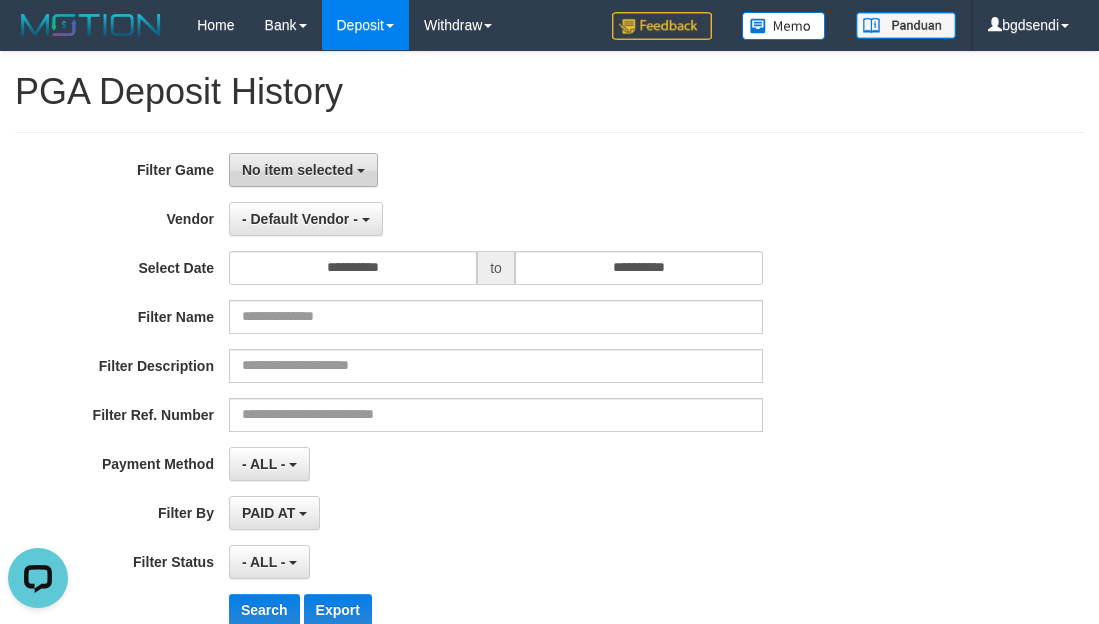 scroll, scrollTop: 0, scrollLeft: 0, axis: both 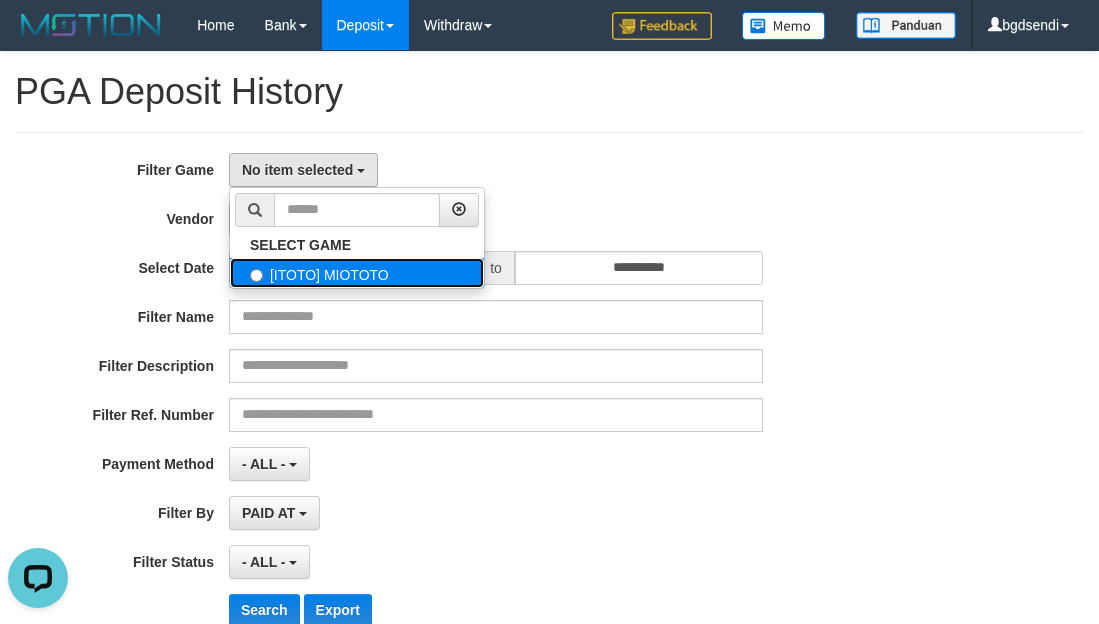 click on "[ITOTO] MIOTOTO" at bounding box center [357, 273] 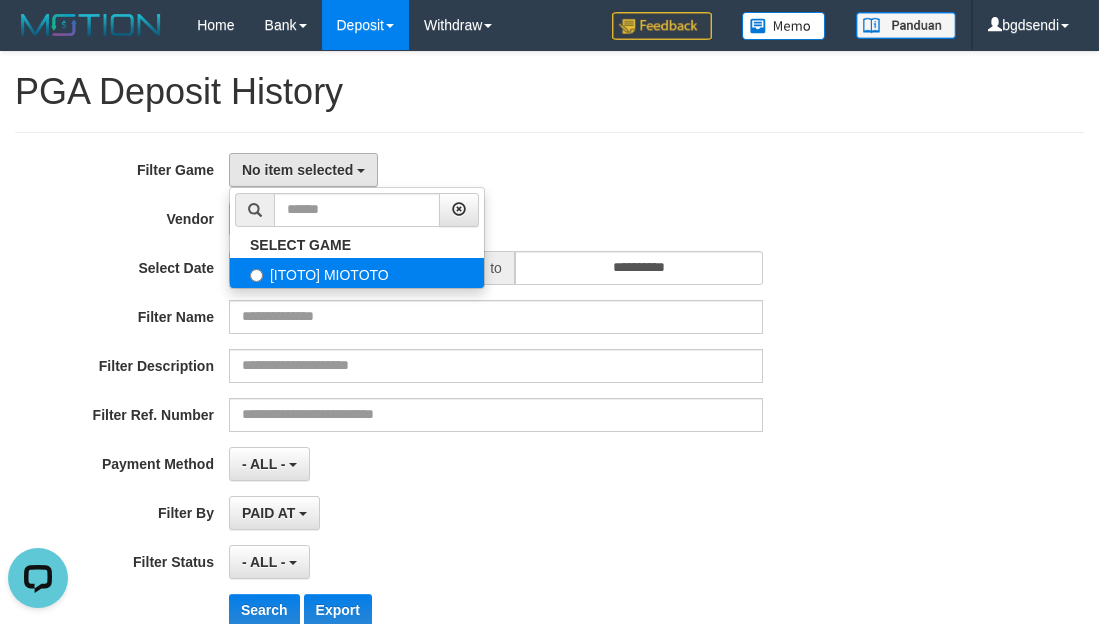 select on "****" 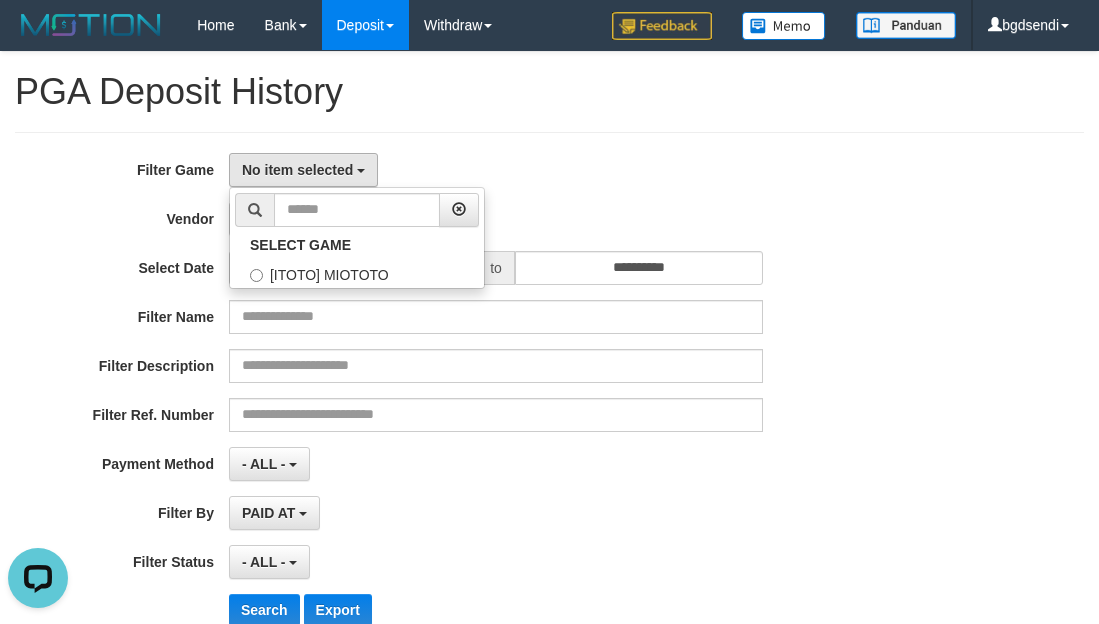 scroll, scrollTop: 18, scrollLeft: 0, axis: vertical 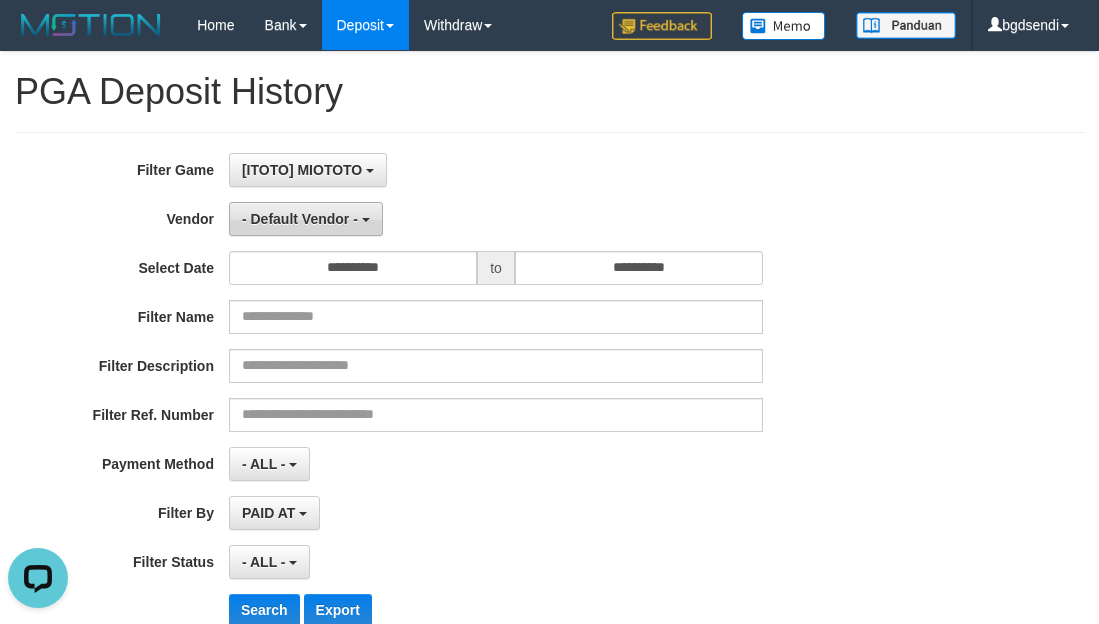 click on "- Default Vendor -" at bounding box center [306, 219] 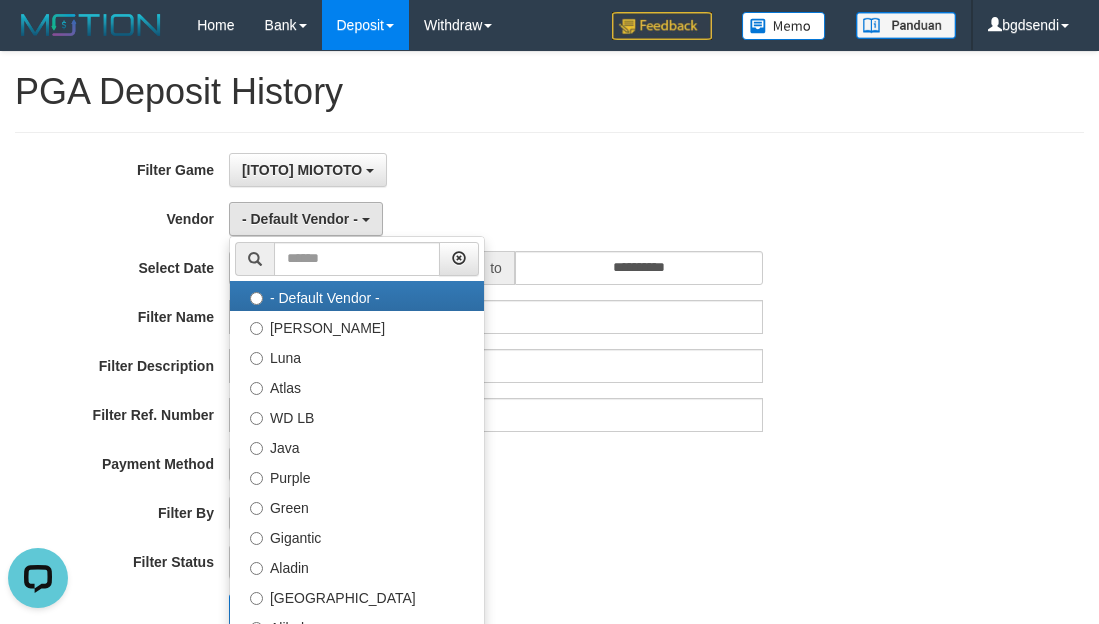 click on "**********" at bounding box center [458, 397] 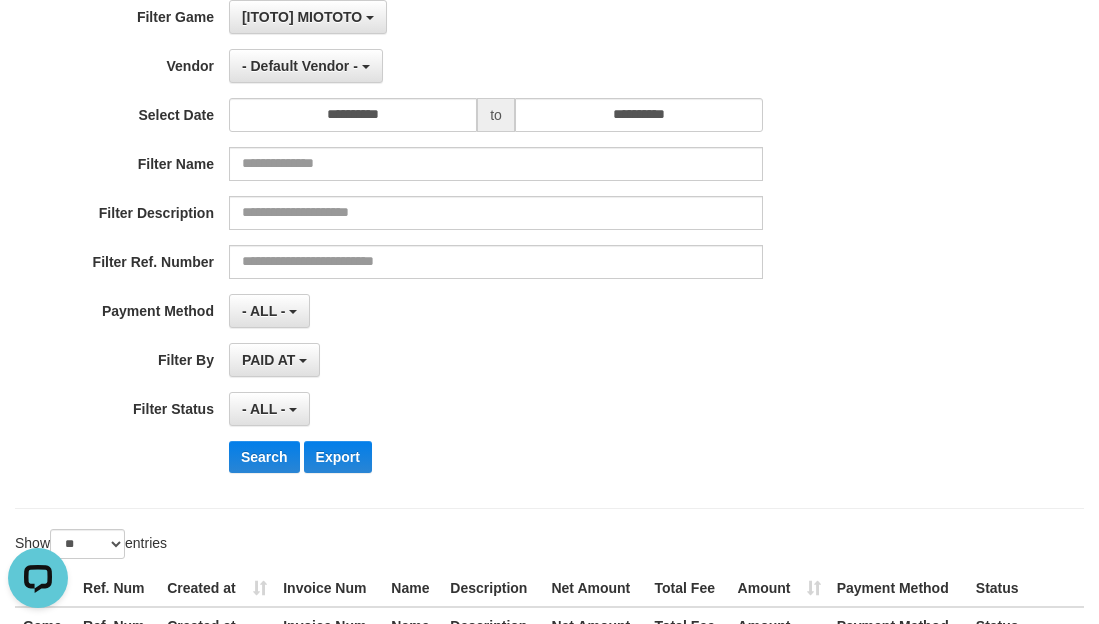 scroll, scrollTop: 298, scrollLeft: 0, axis: vertical 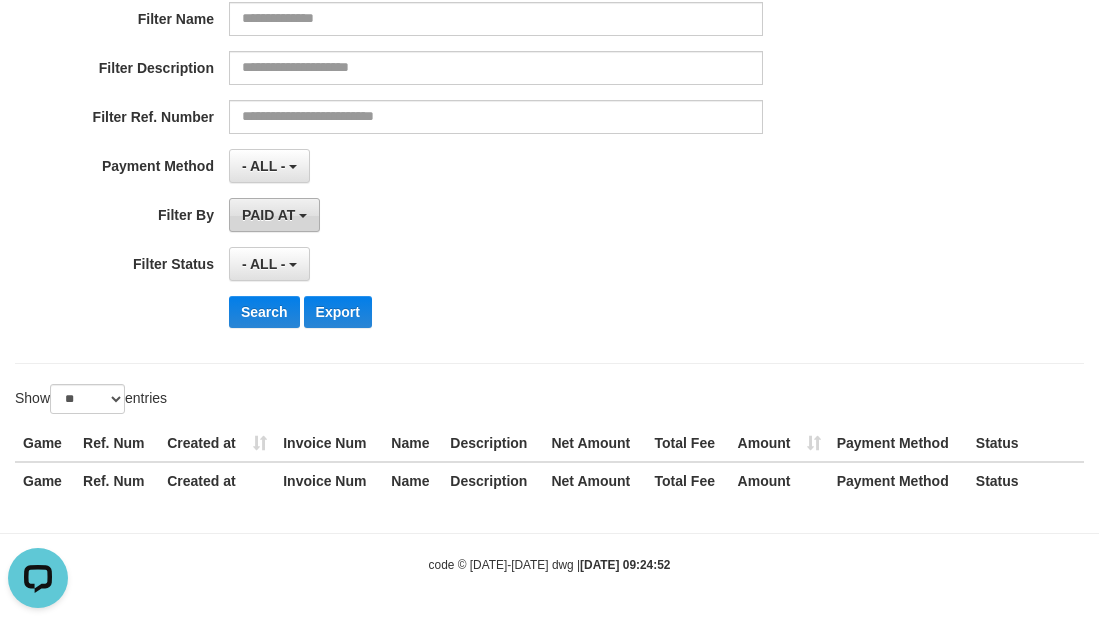 click on "PAID AT" at bounding box center [274, 215] 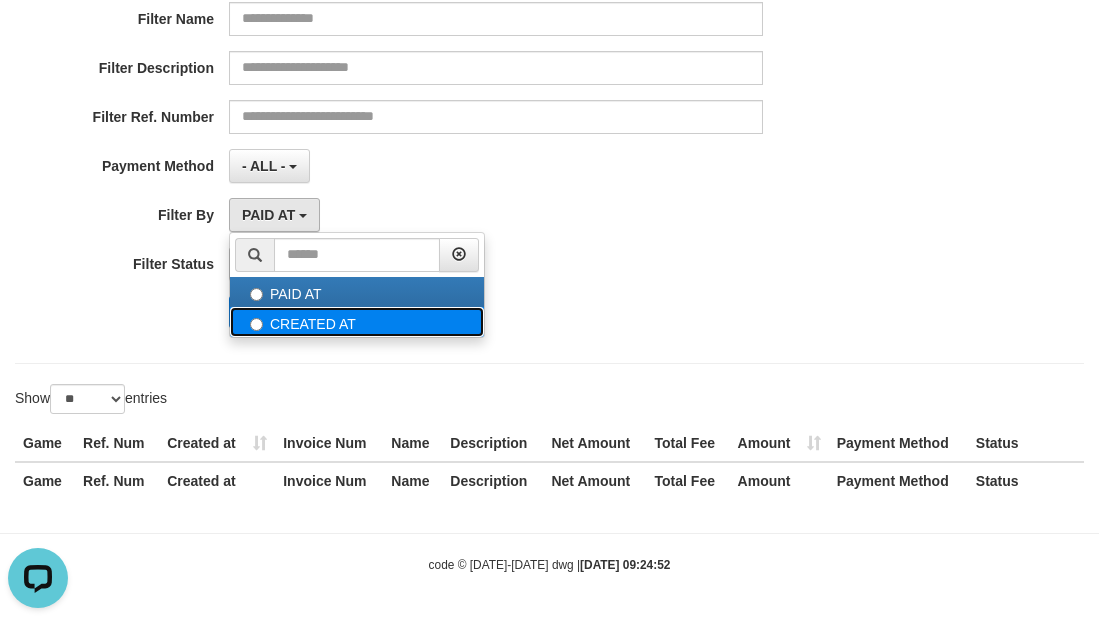 click on "CREATED AT" at bounding box center (357, 322) 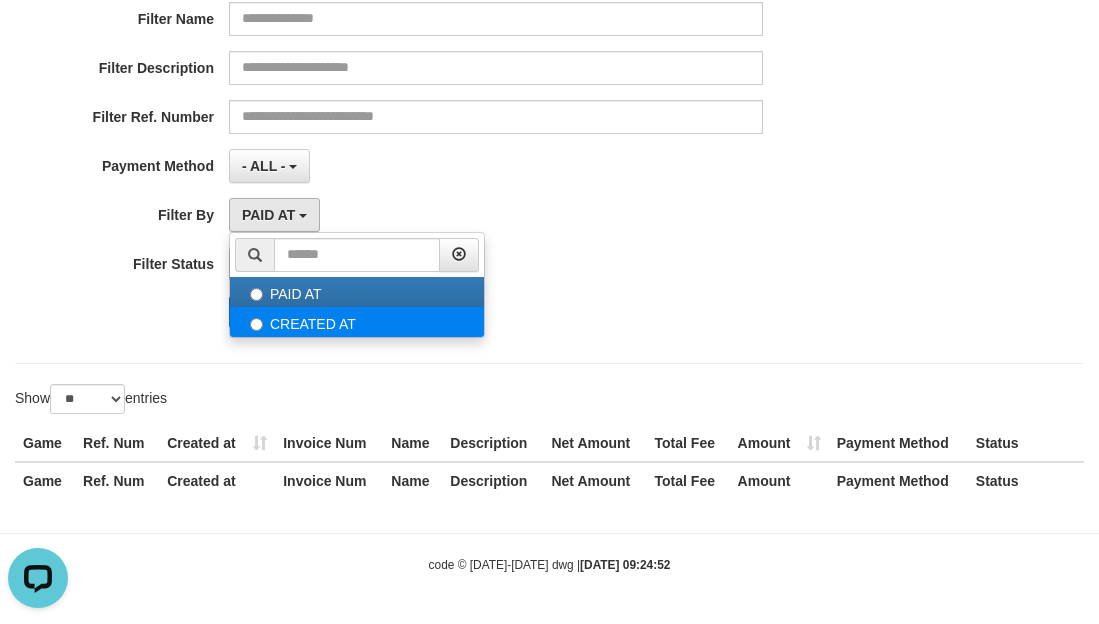 select on "*" 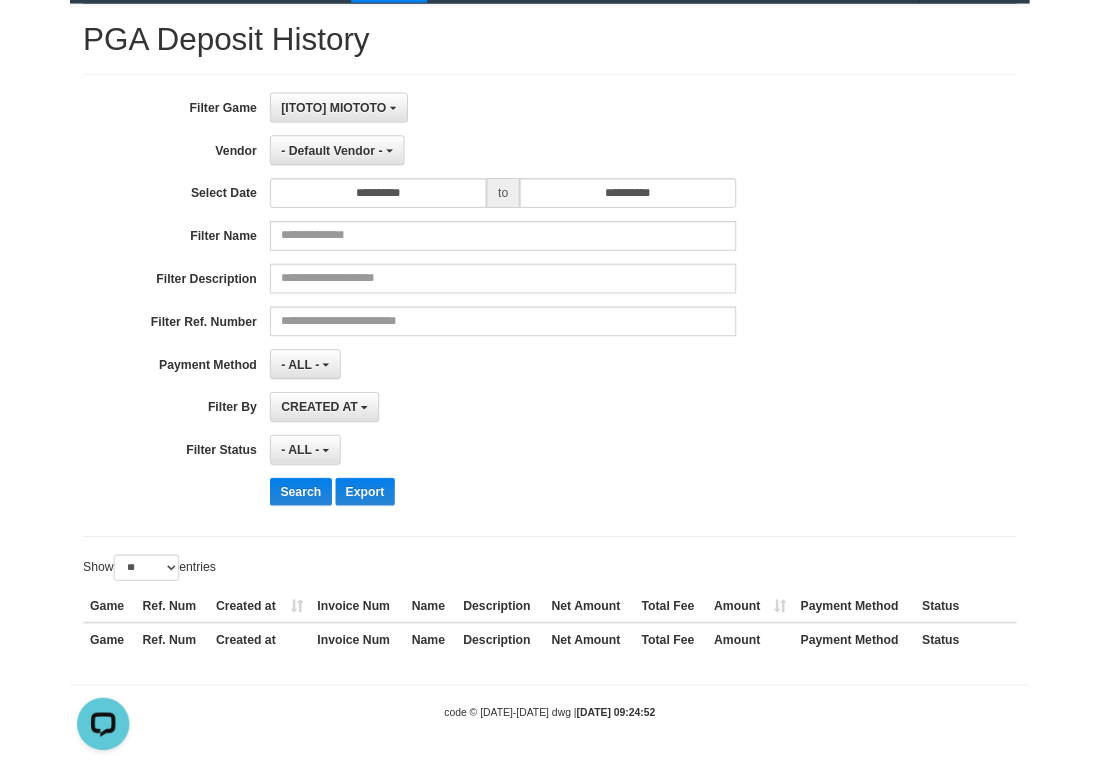scroll, scrollTop: 0, scrollLeft: 0, axis: both 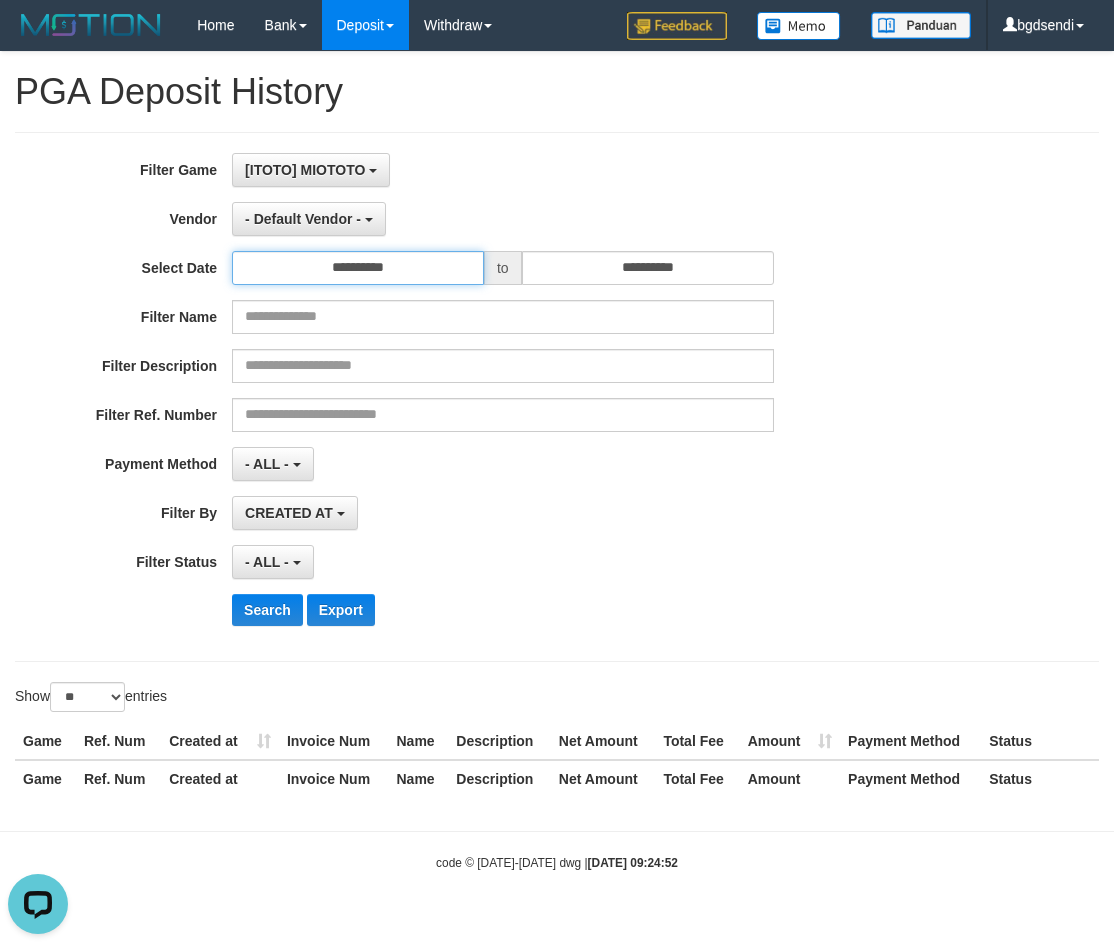 click on "**********" at bounding box center (358, 268) 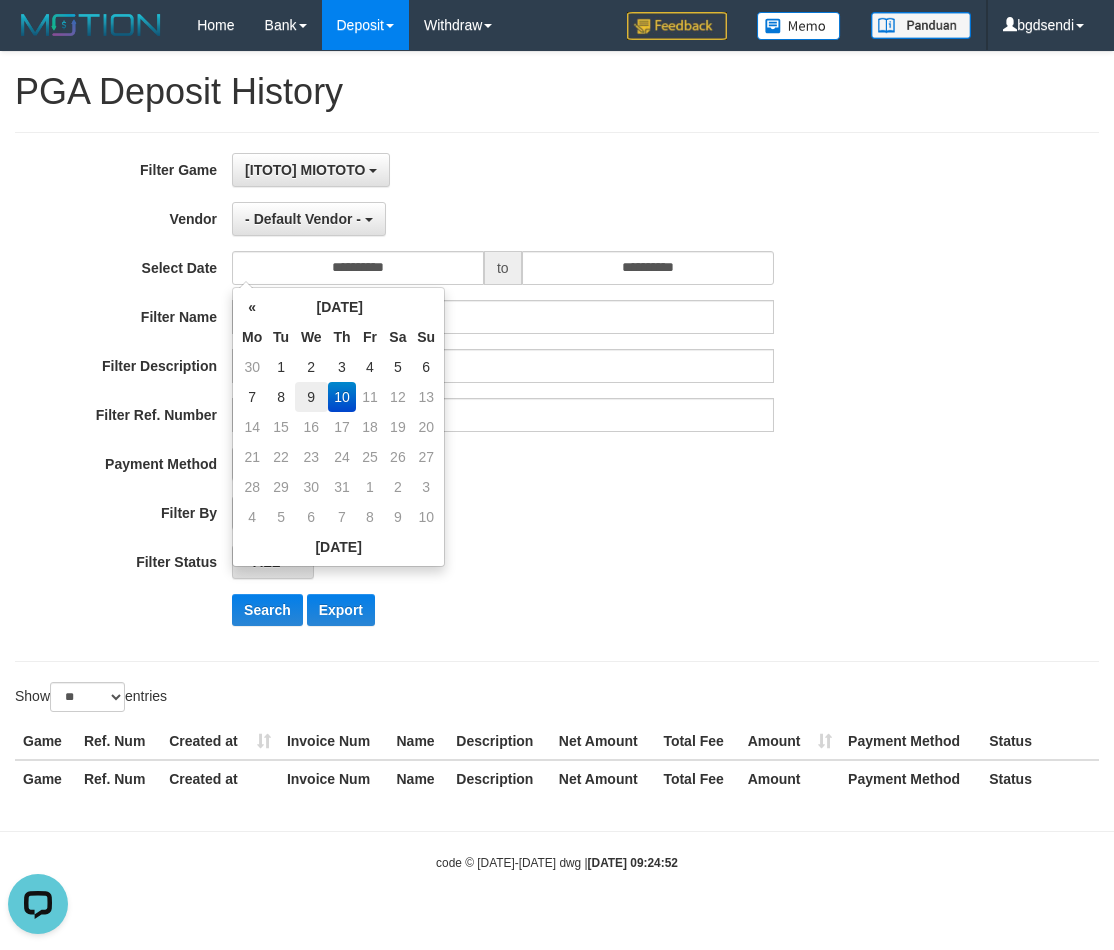 click on "9" at bounding box center (311, 397) 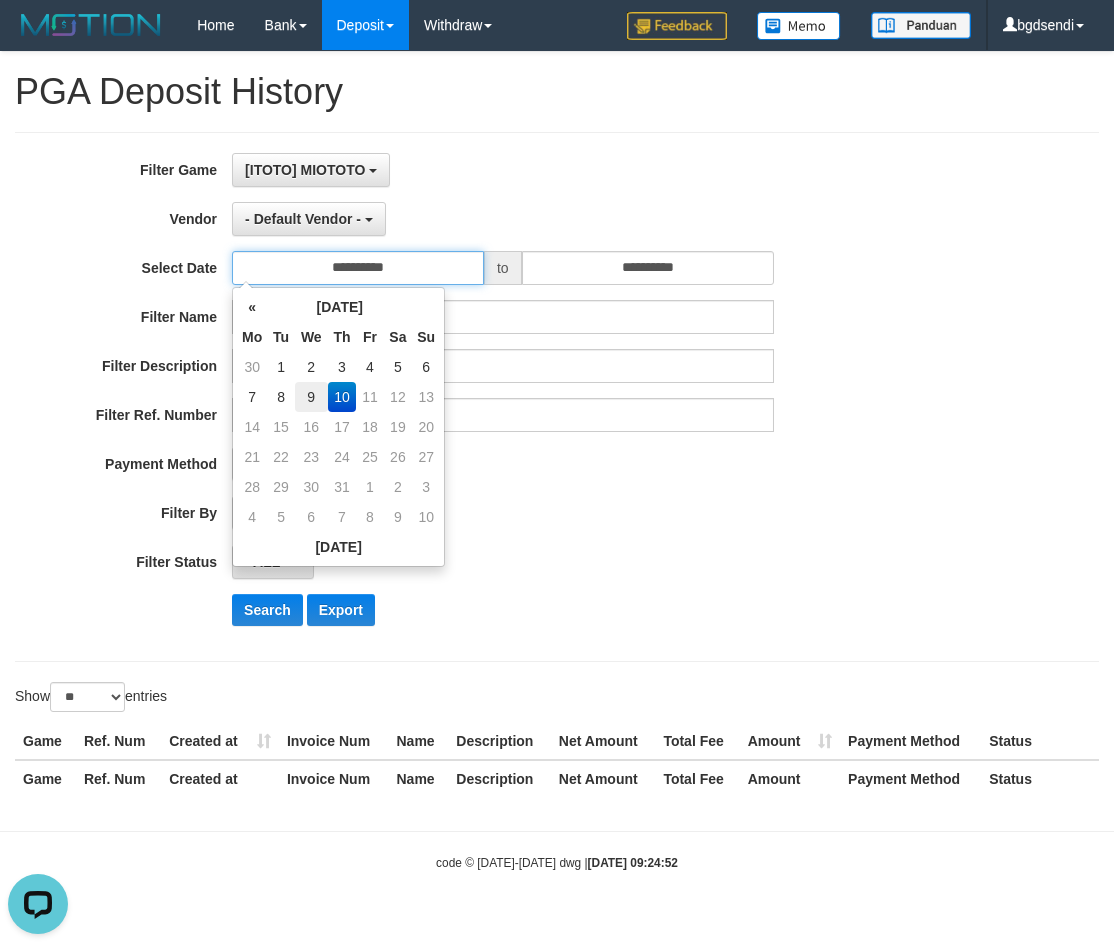 type on "**********" 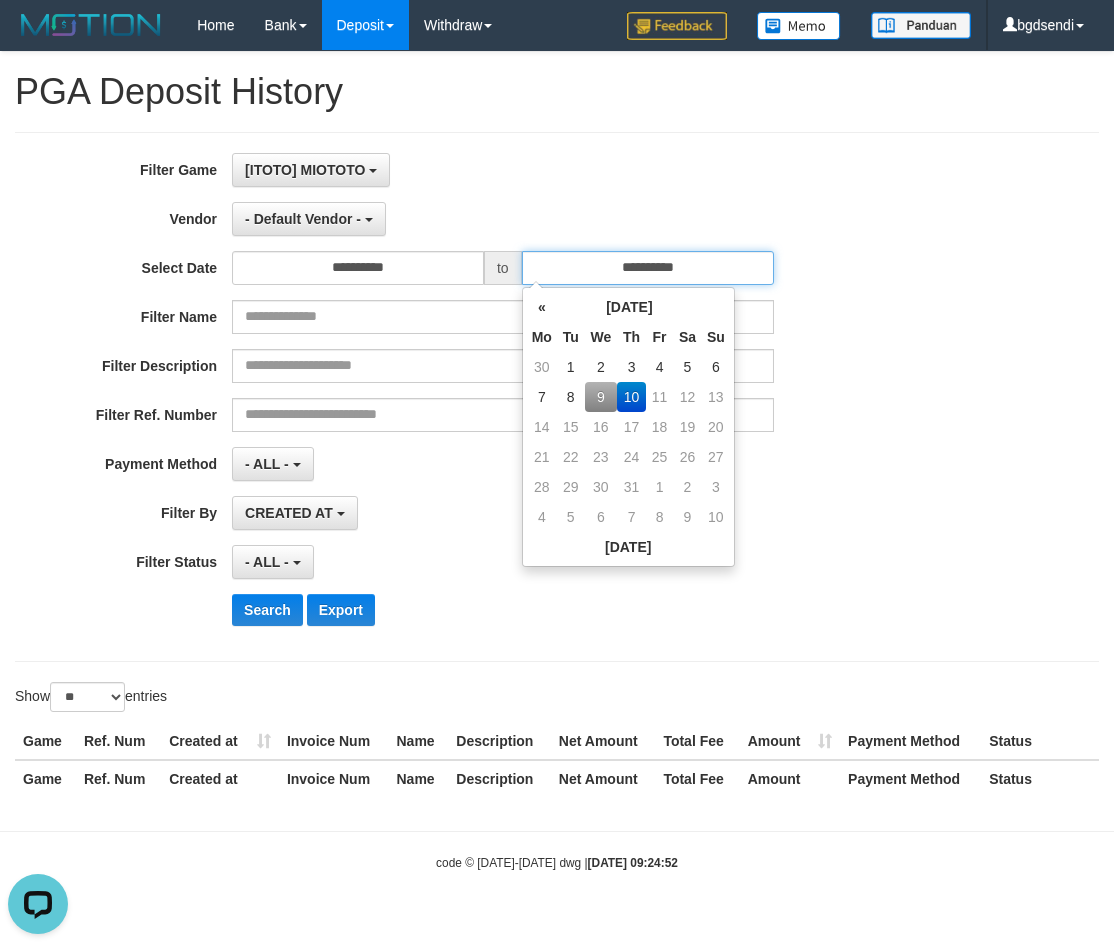click on "**********" at bounding box center [648, 268] 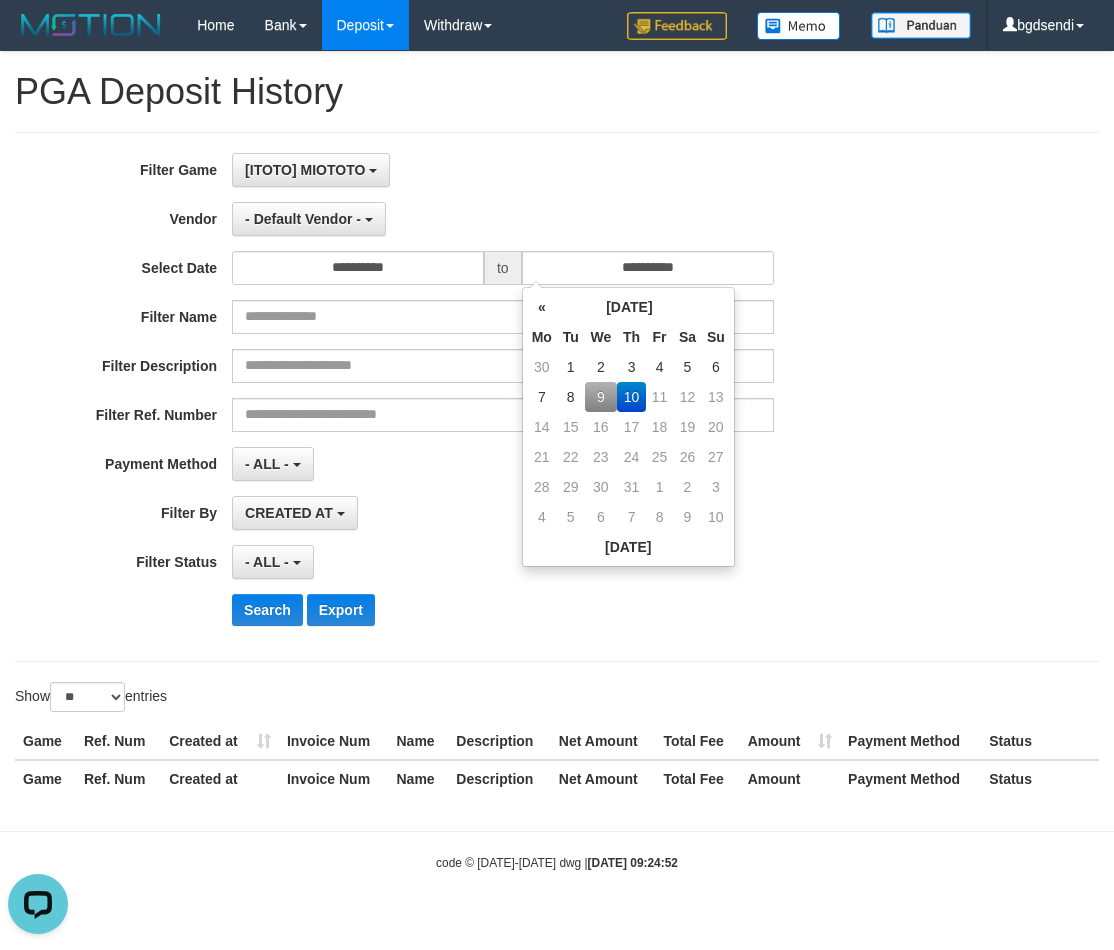 click on "9" at bounding box center [601, 397] 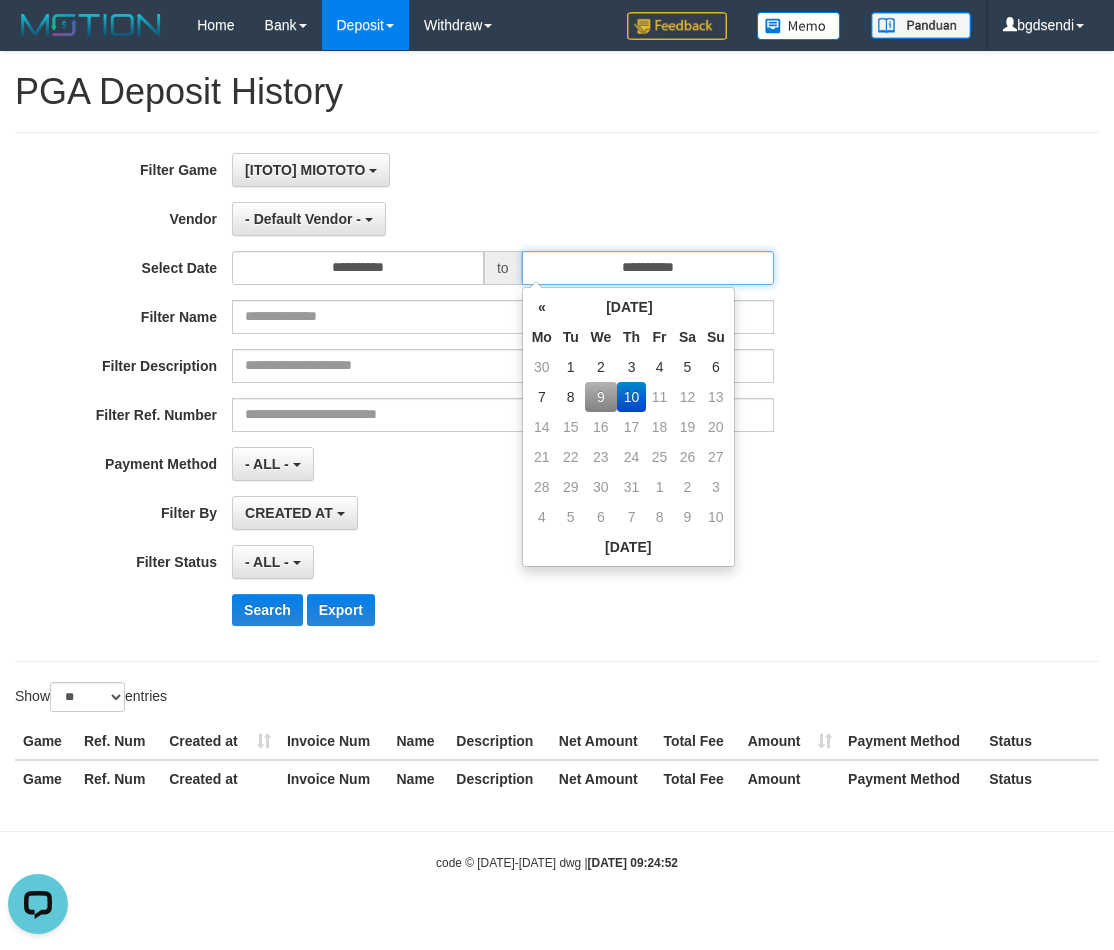 type on "**********" 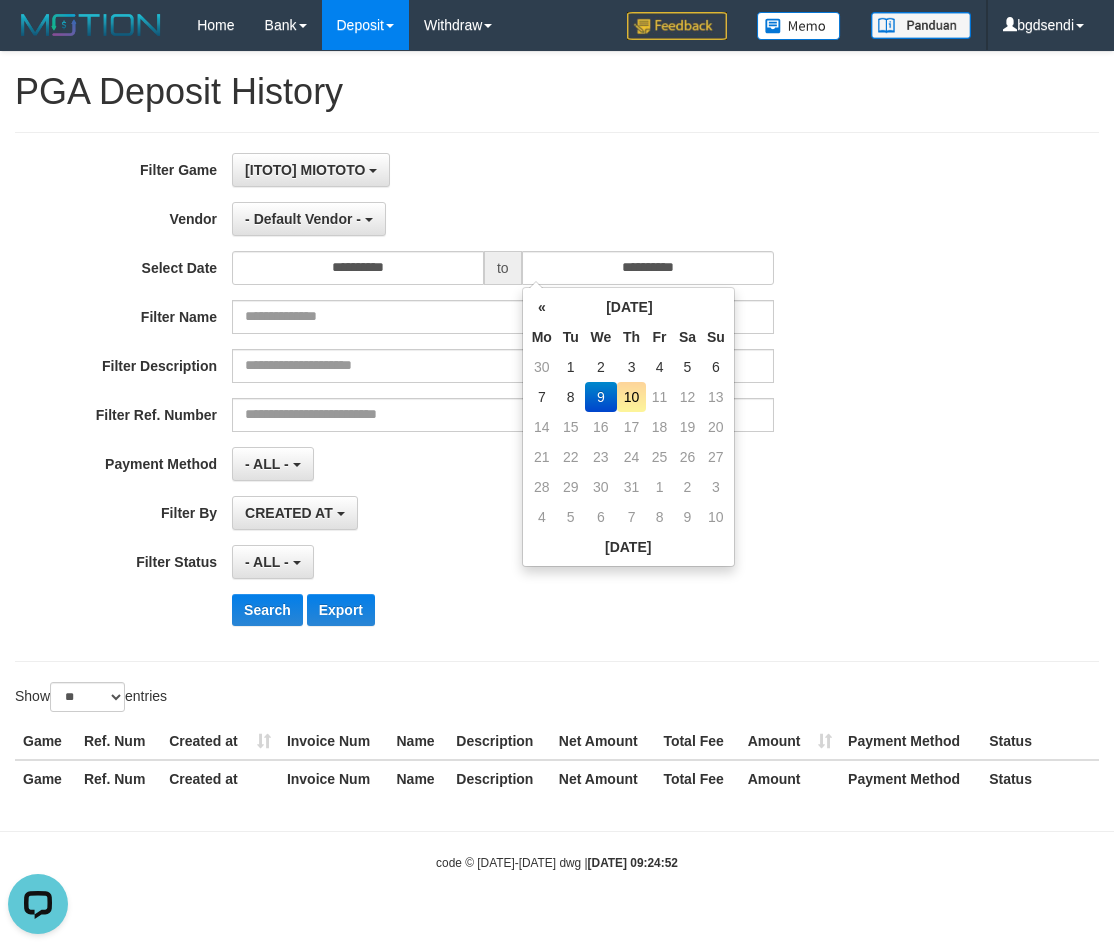 click on "Search
Export" at bounding box center [580, 610] 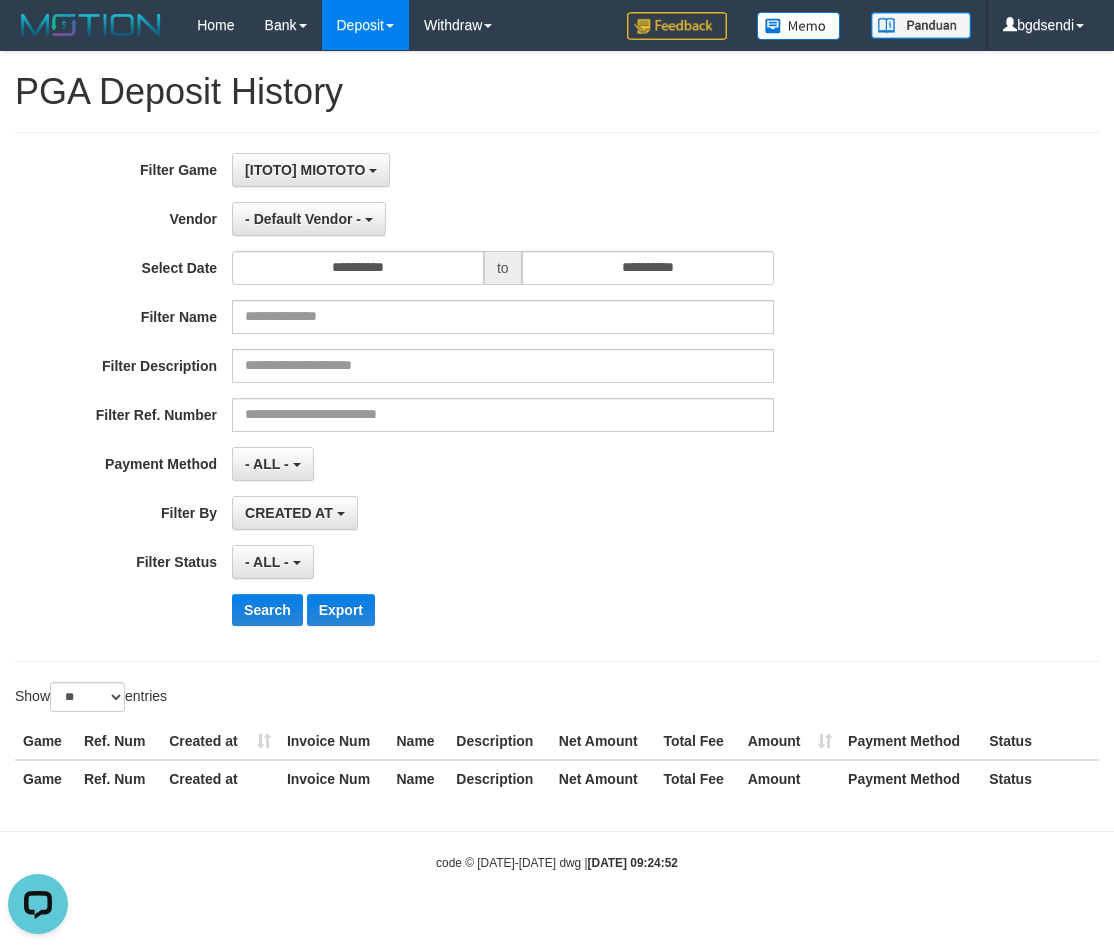 click on "**********" at bounding box center (464, 397) 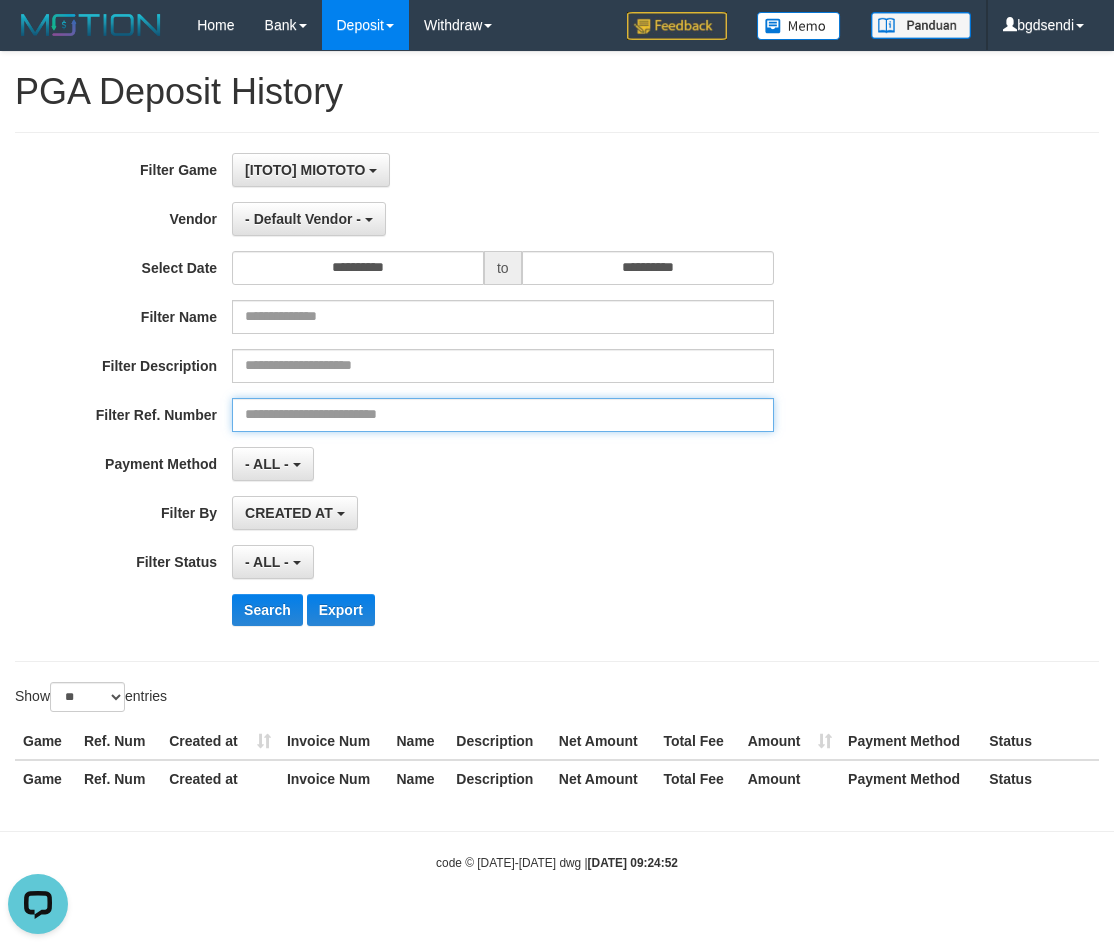 click at bounding box center (503, 415) 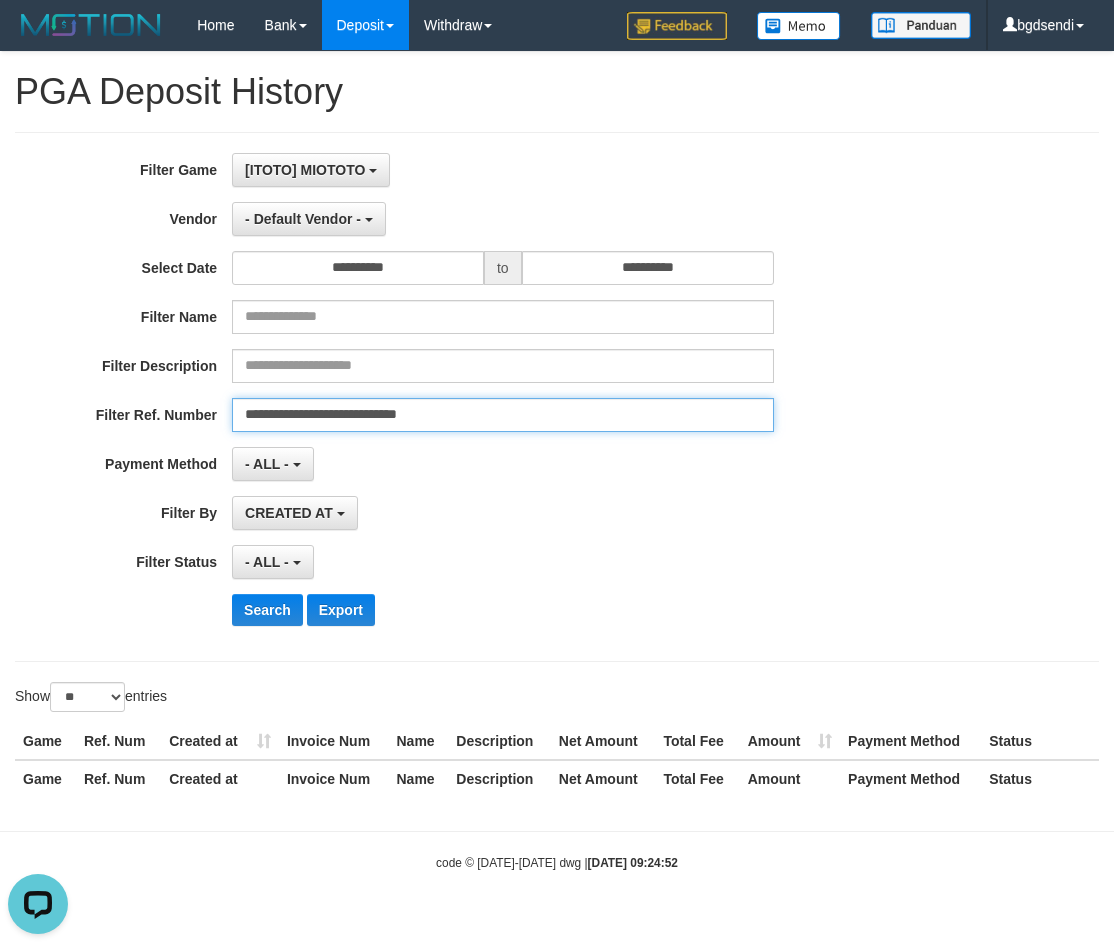 type on "**********" 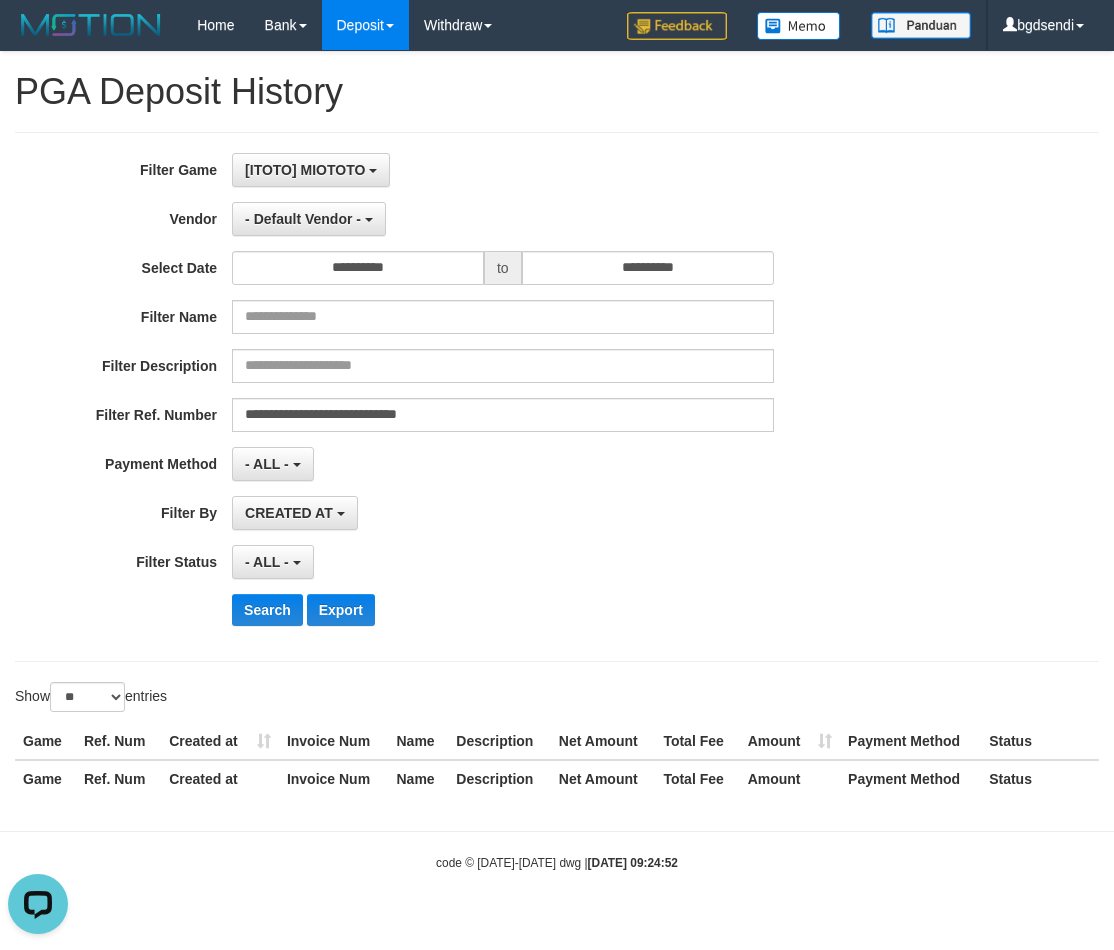 click on "**********" at bounding box center [464, 397] 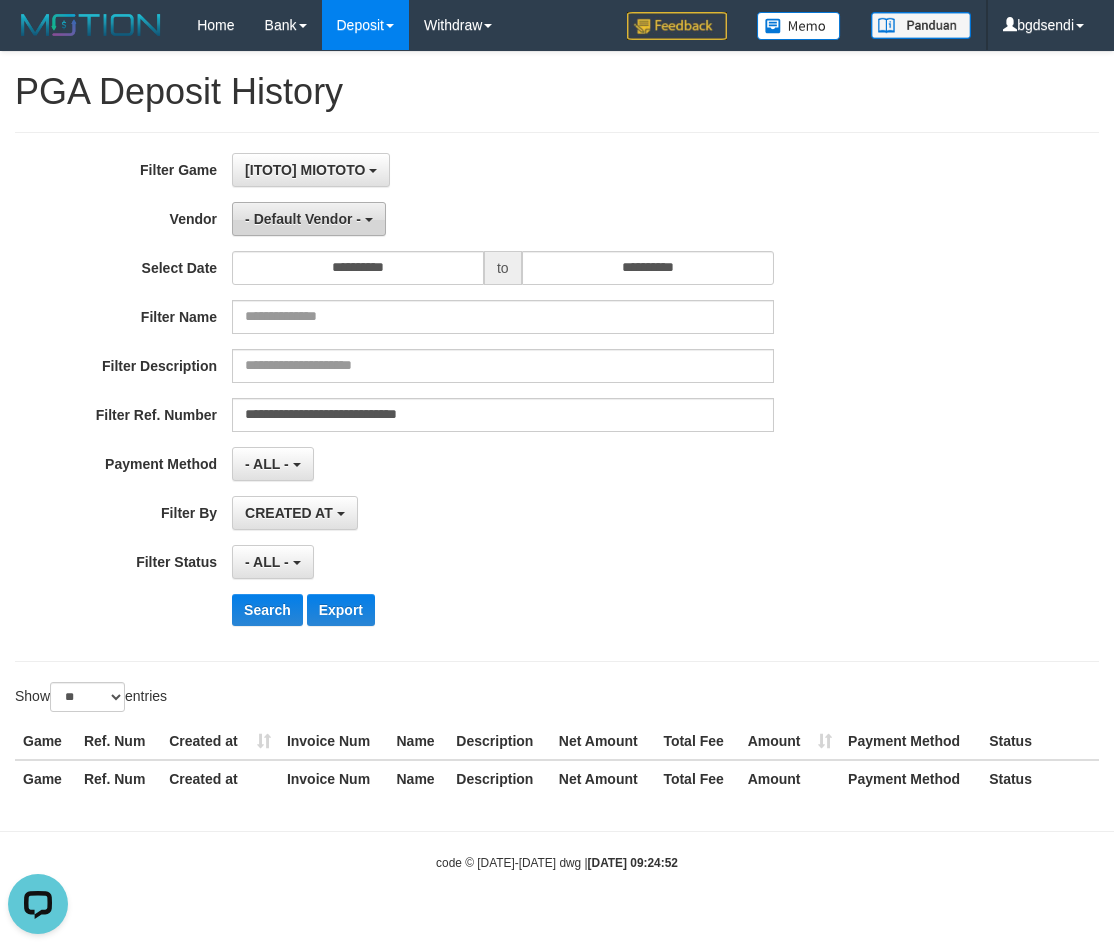 click on "- Default Vendor -" at bounding box center (303, 219) 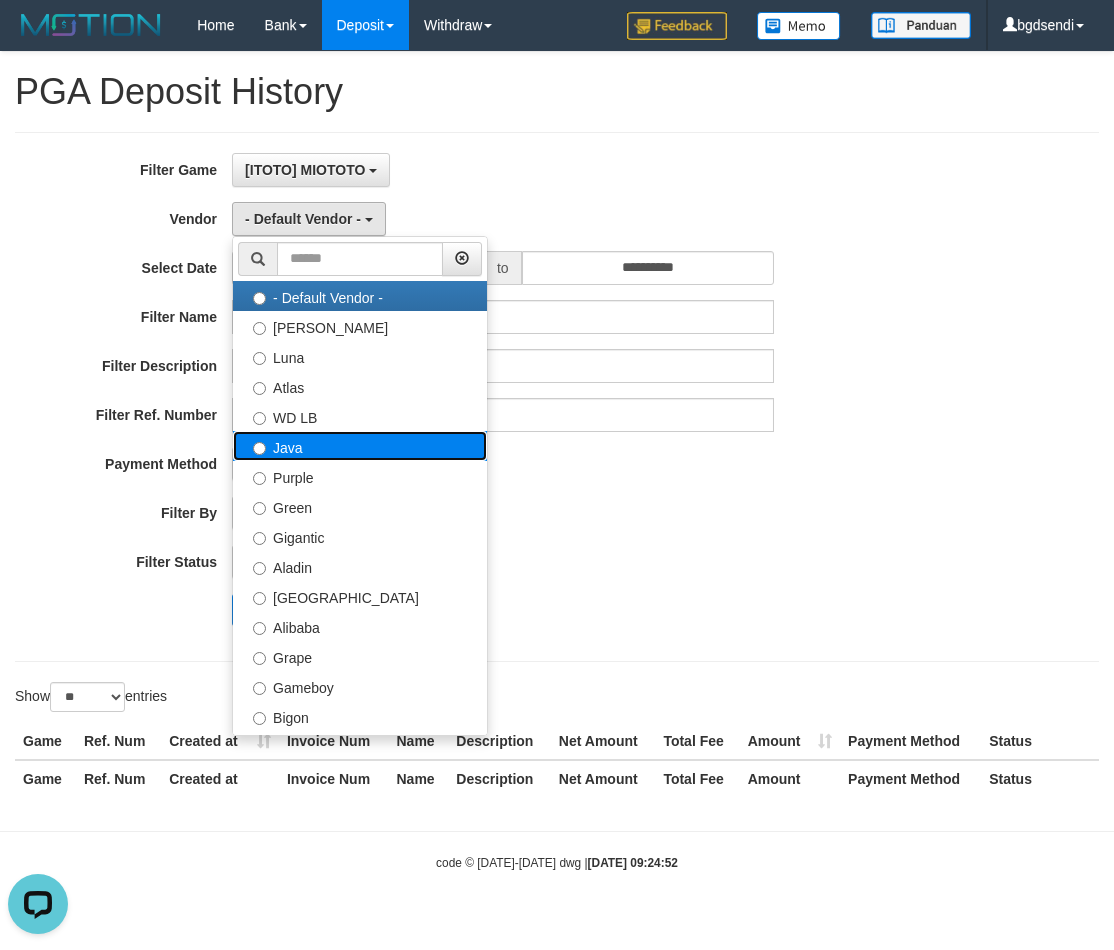click on "Java" at bounding box center (360, 446) 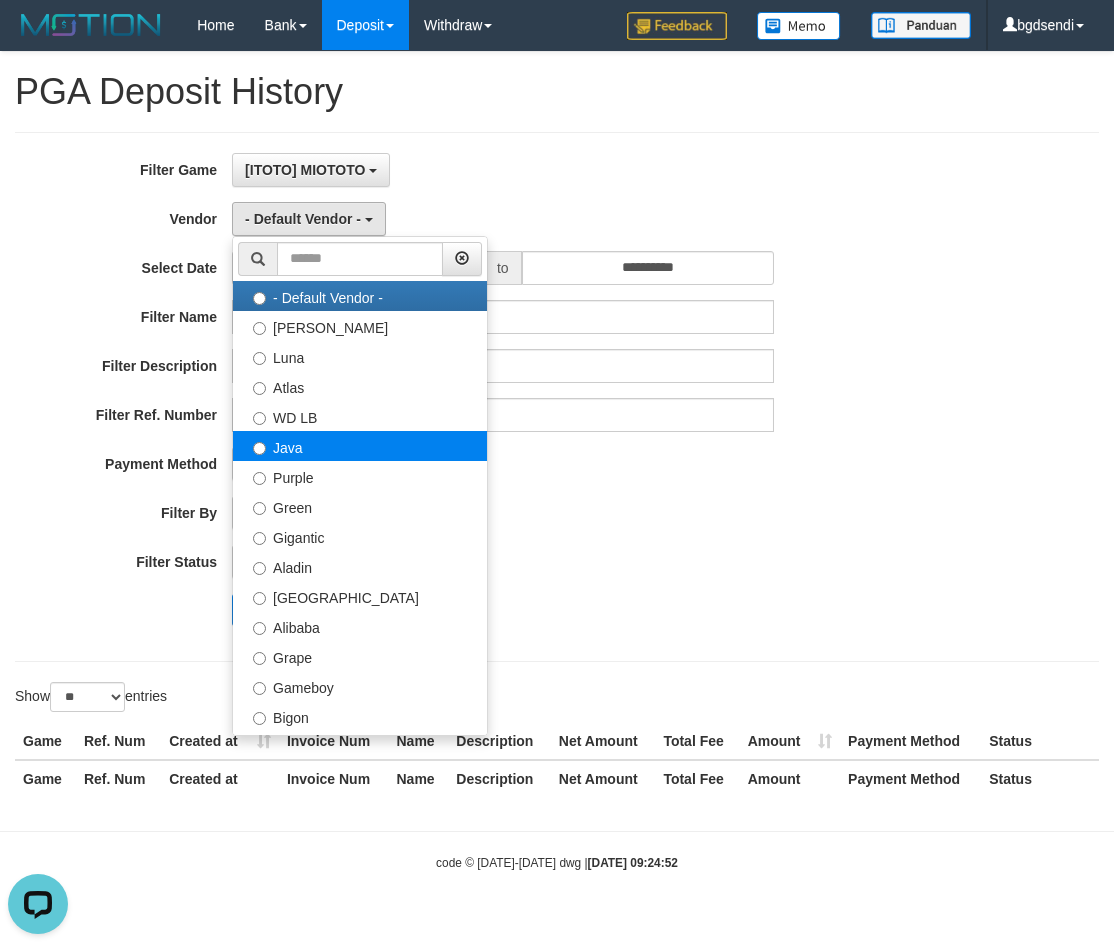 select on "**********" 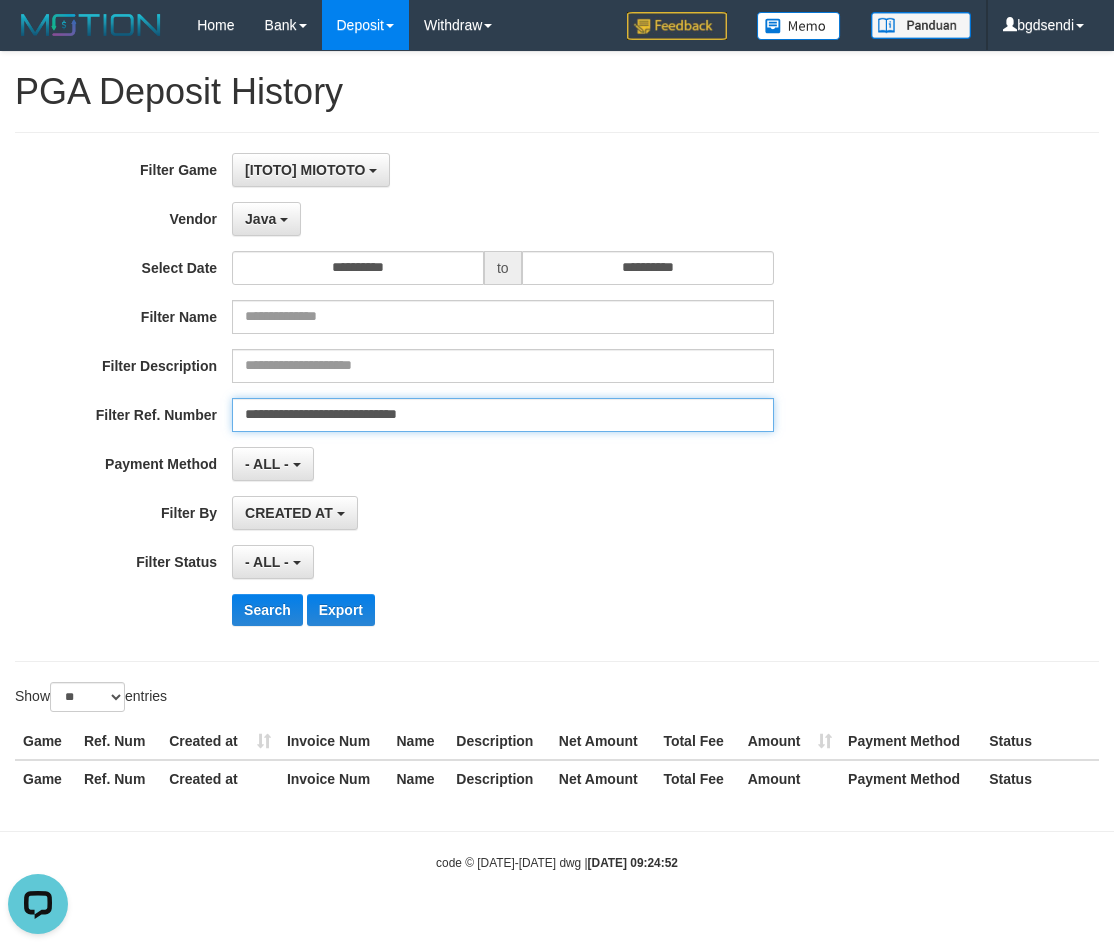 click on "**********" at bounding box center [503, 415] 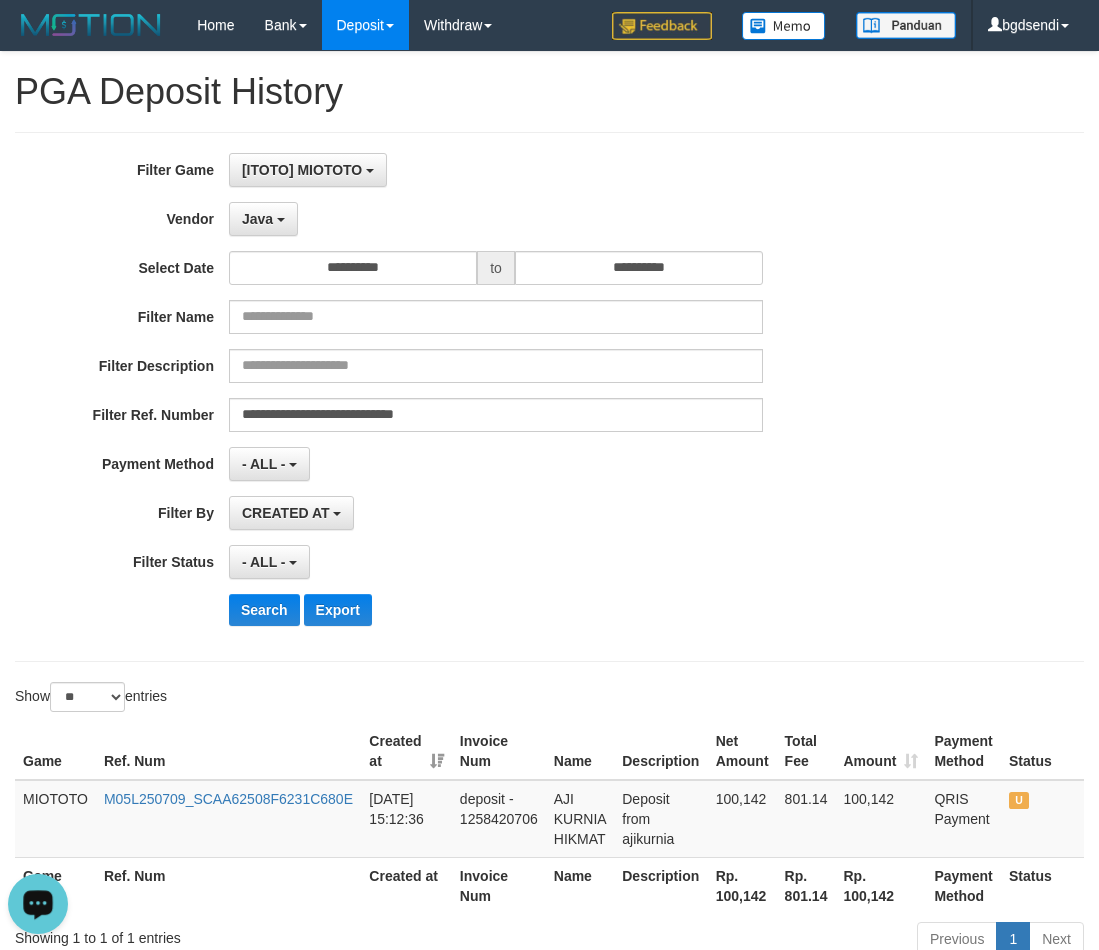 click at bounding box center (38, 903) 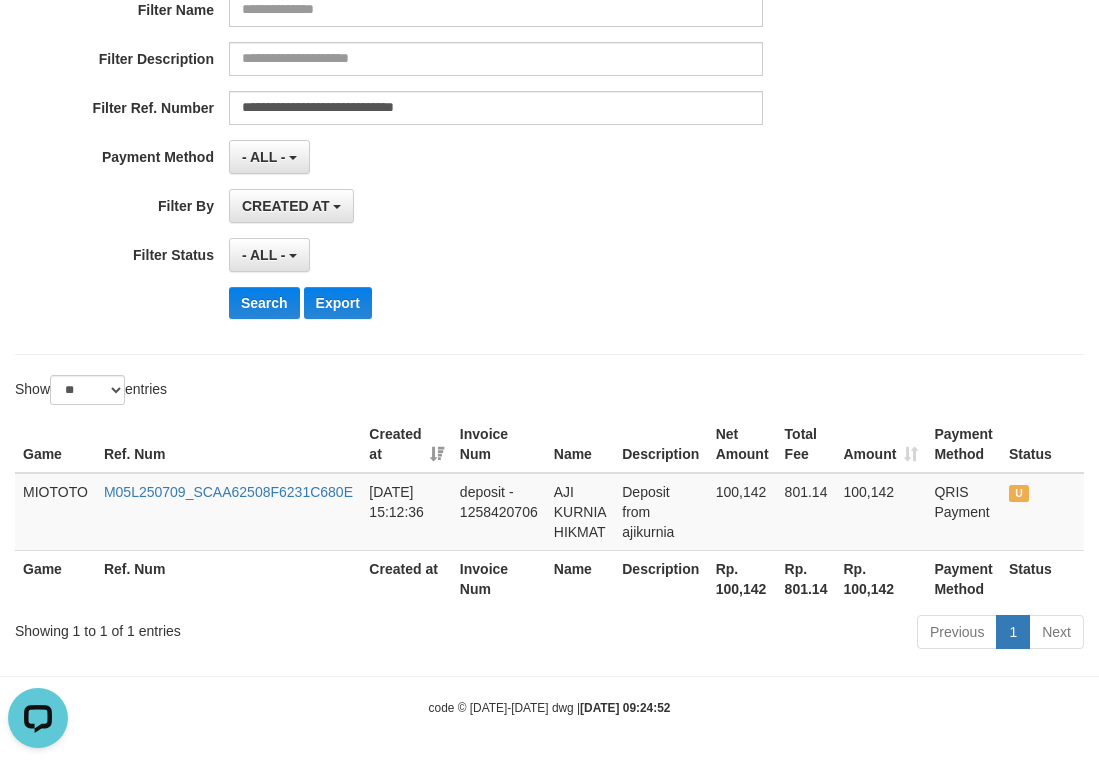 scroll, scrollTop: 310, scrollLeft: 0, axis: vertical 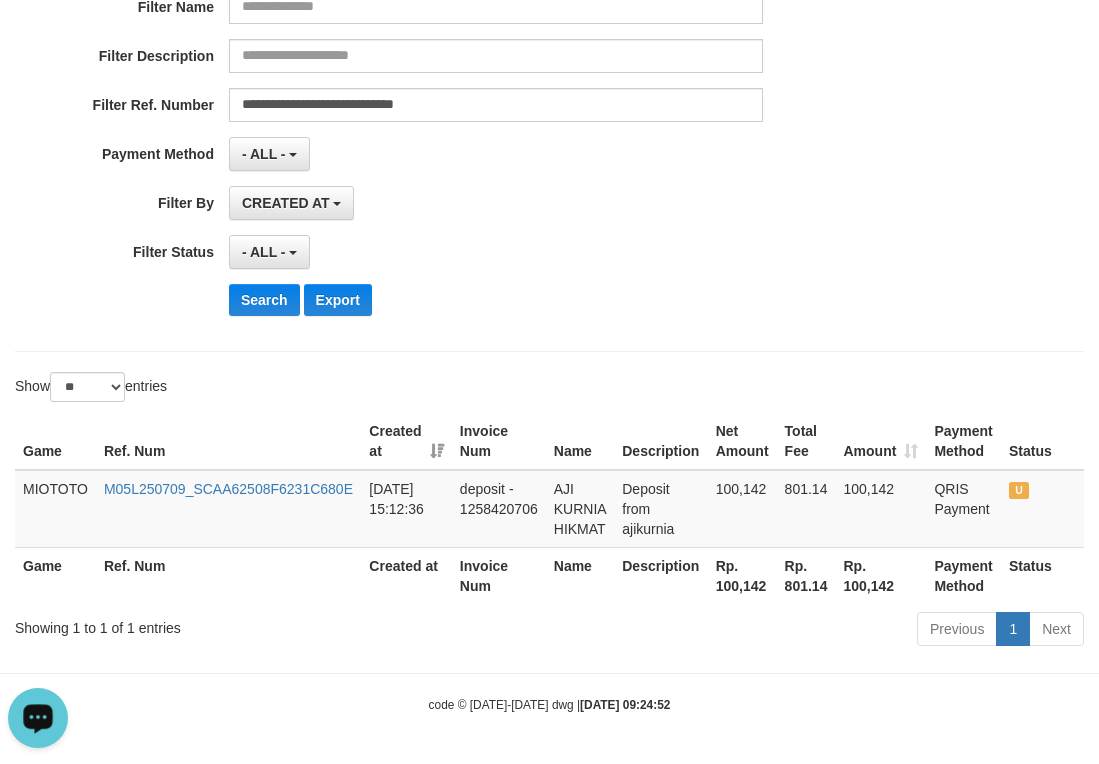 click at bounding box center (38, 717) 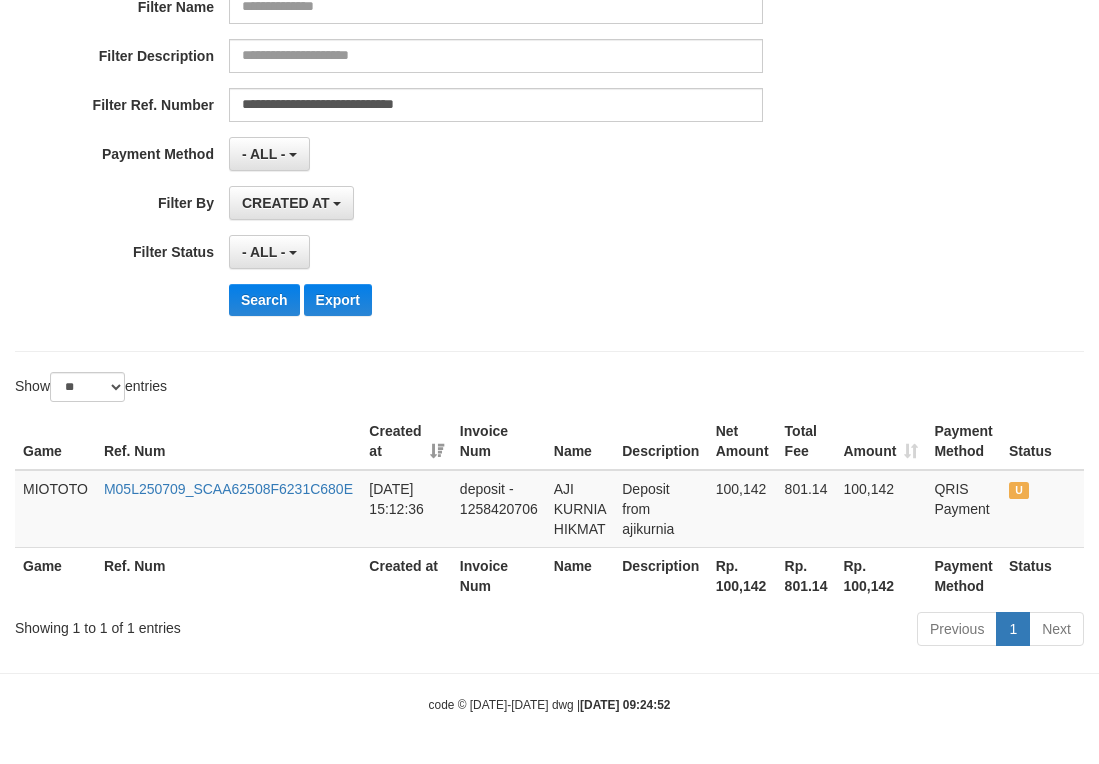 click on "**********" at bounding box center (458, 87) 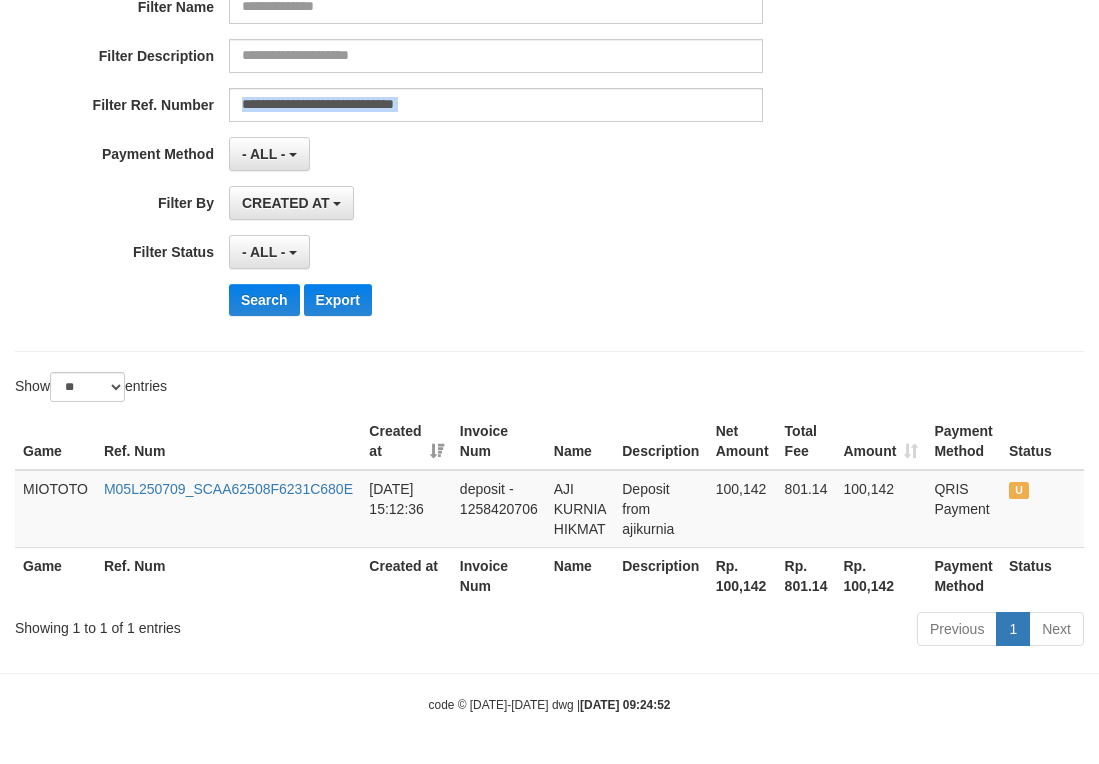 click on "**********" at bounding box center [458, 87] 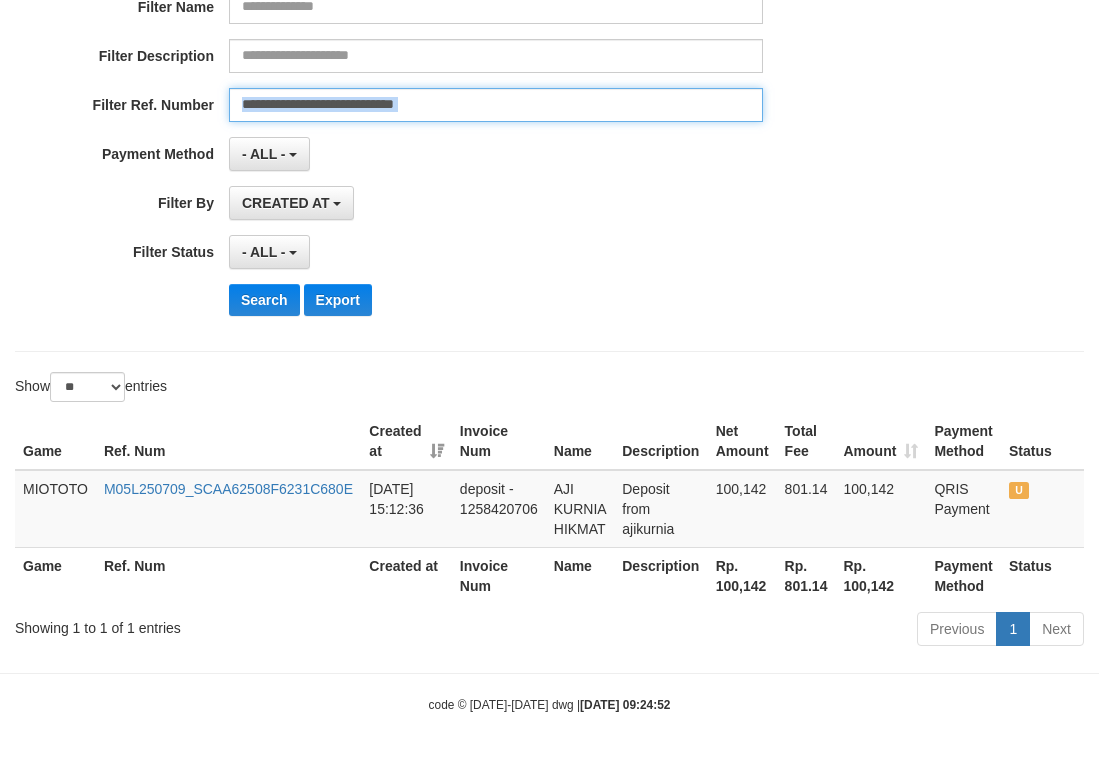 click on "**********" at bounding box center (496, 105) 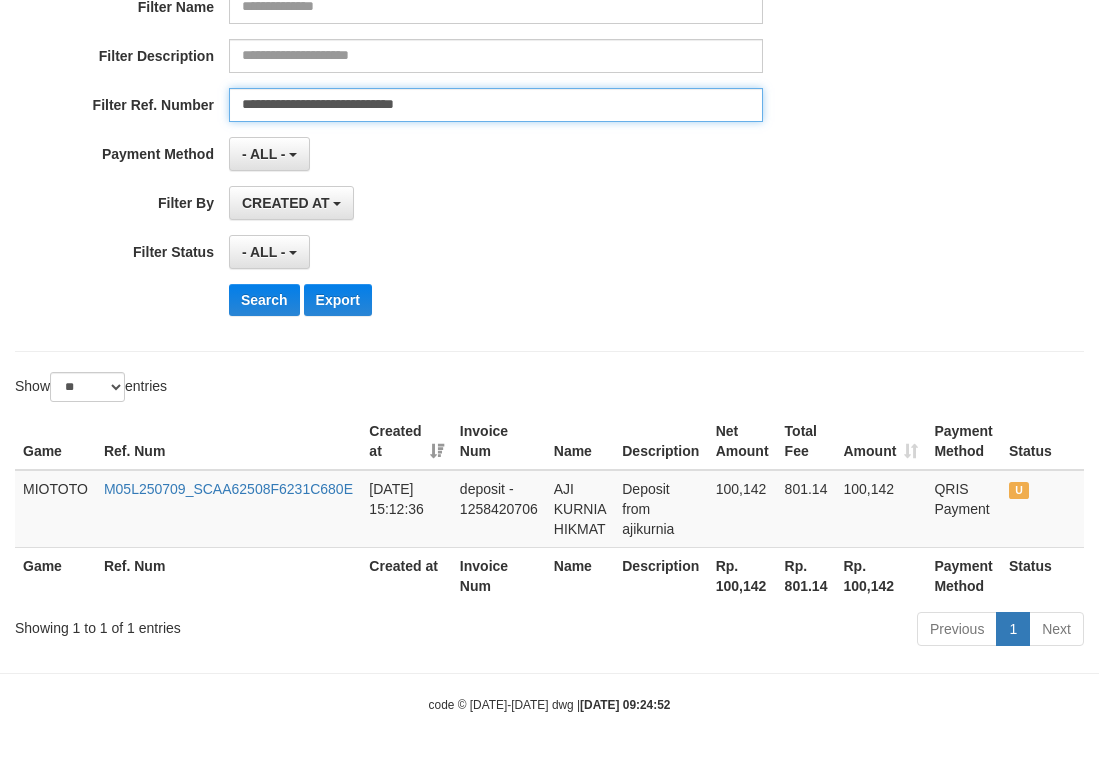 click on "**********" at bounding box center [496, 105] 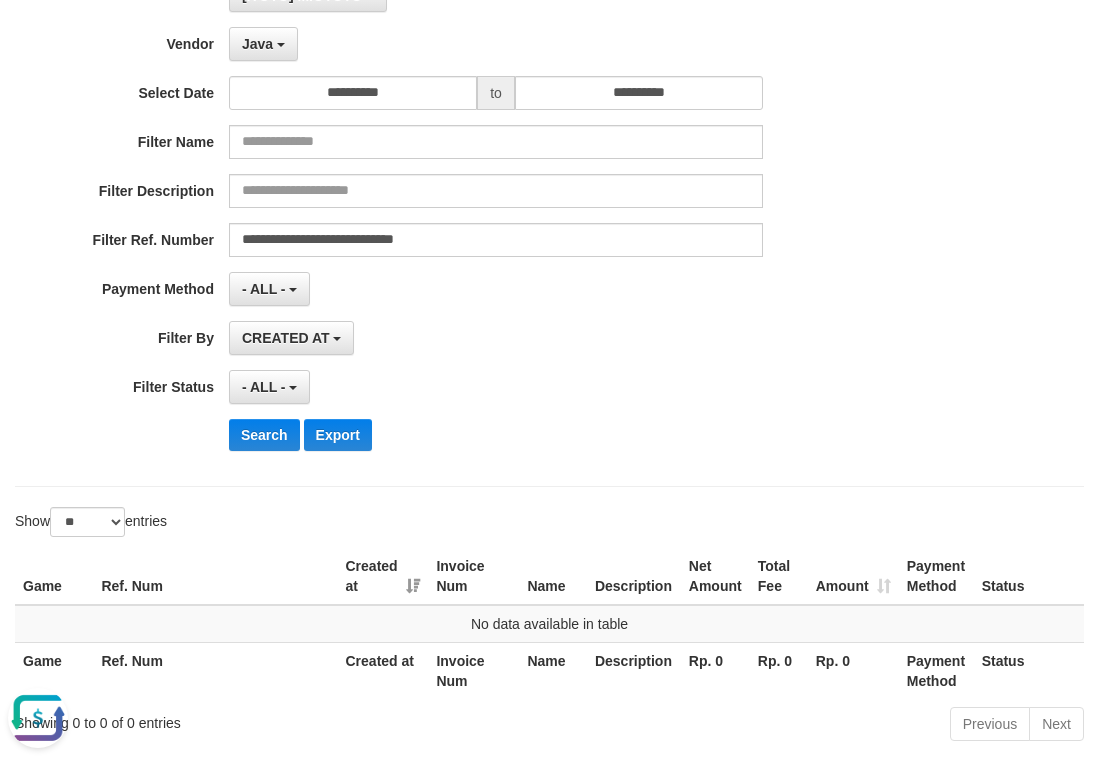 scroll, scrollTop: 0, scrollLeft: 0, axis: both 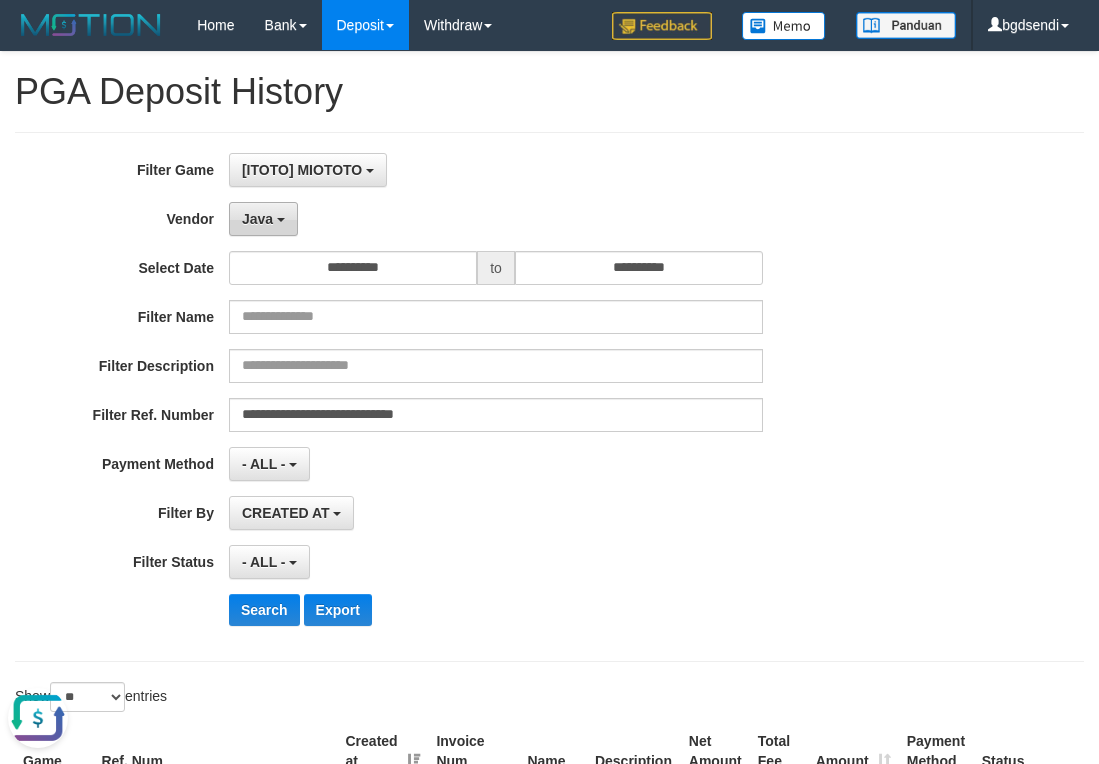 click on "Java" at bounding box center (257, 219) 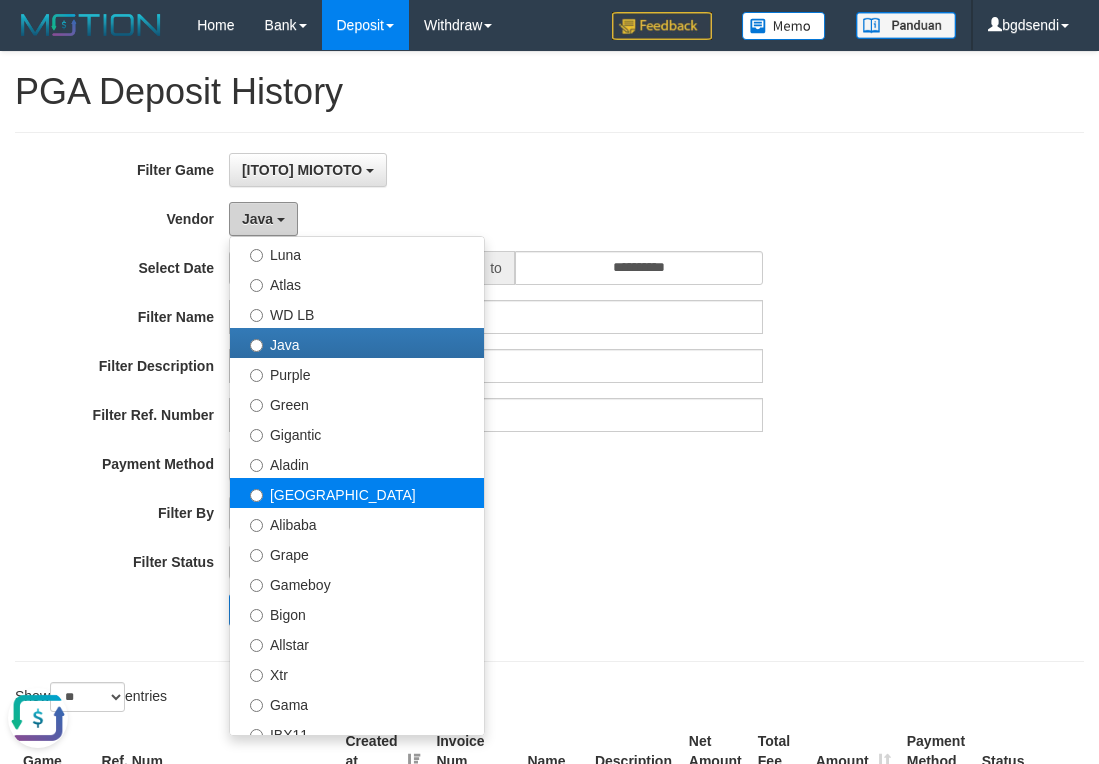 scroll, scrollTop: 200, scrollLeft: 0, axis: vertical 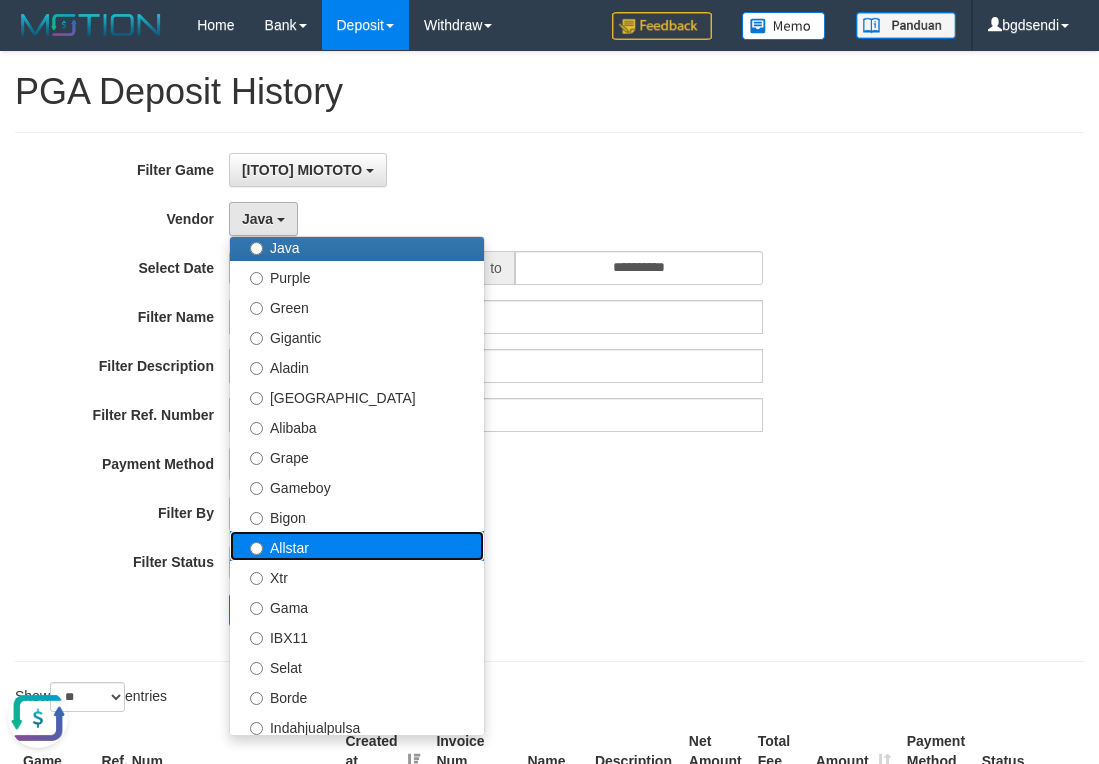 click on "Allstar" at bounding box center [357, 546] 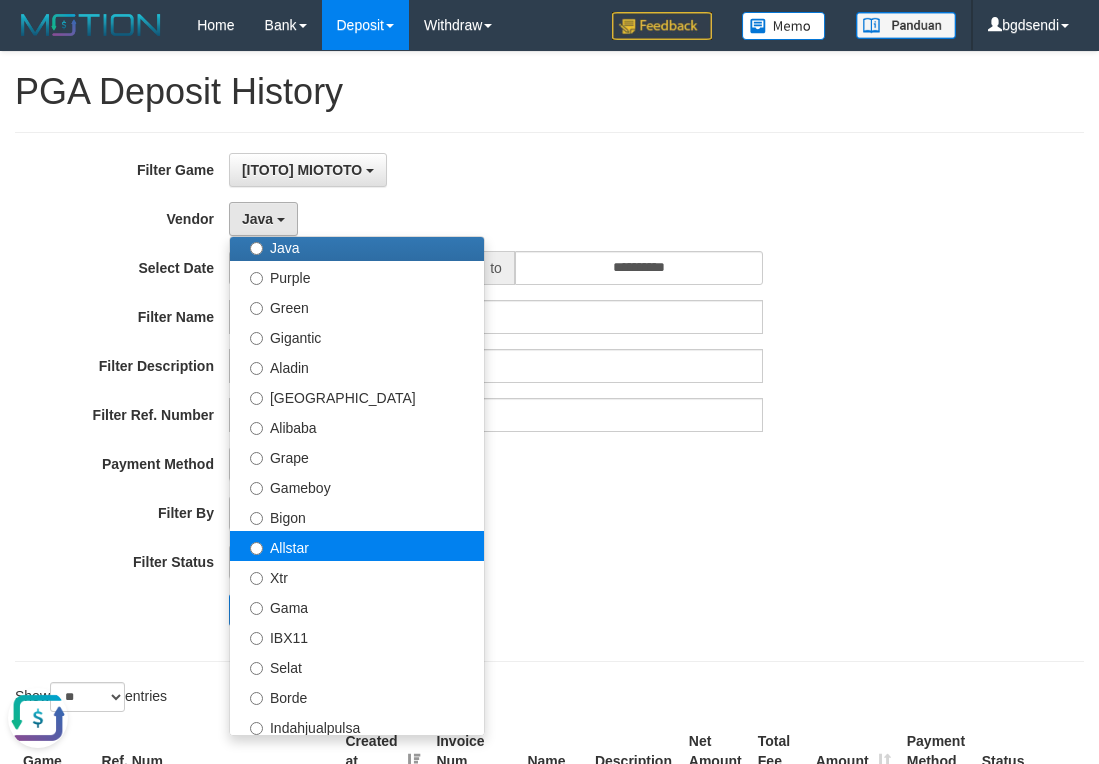 select on "**********" 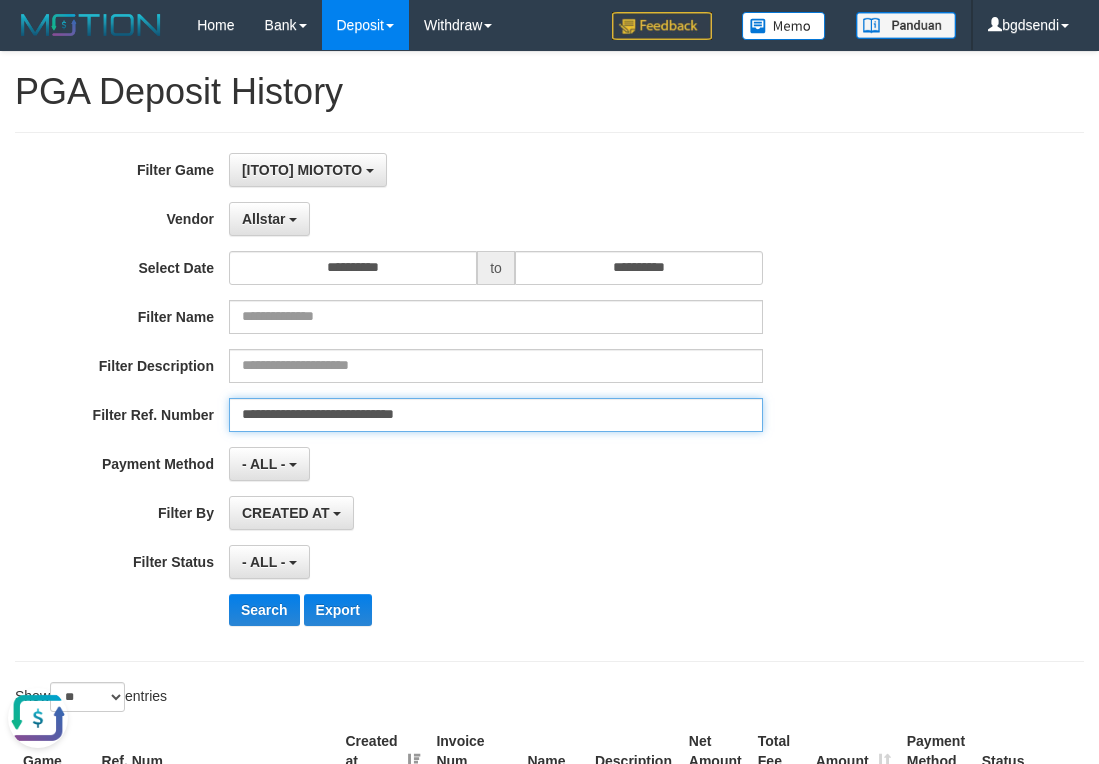 click on "**********" at bounding box center (496, 415) 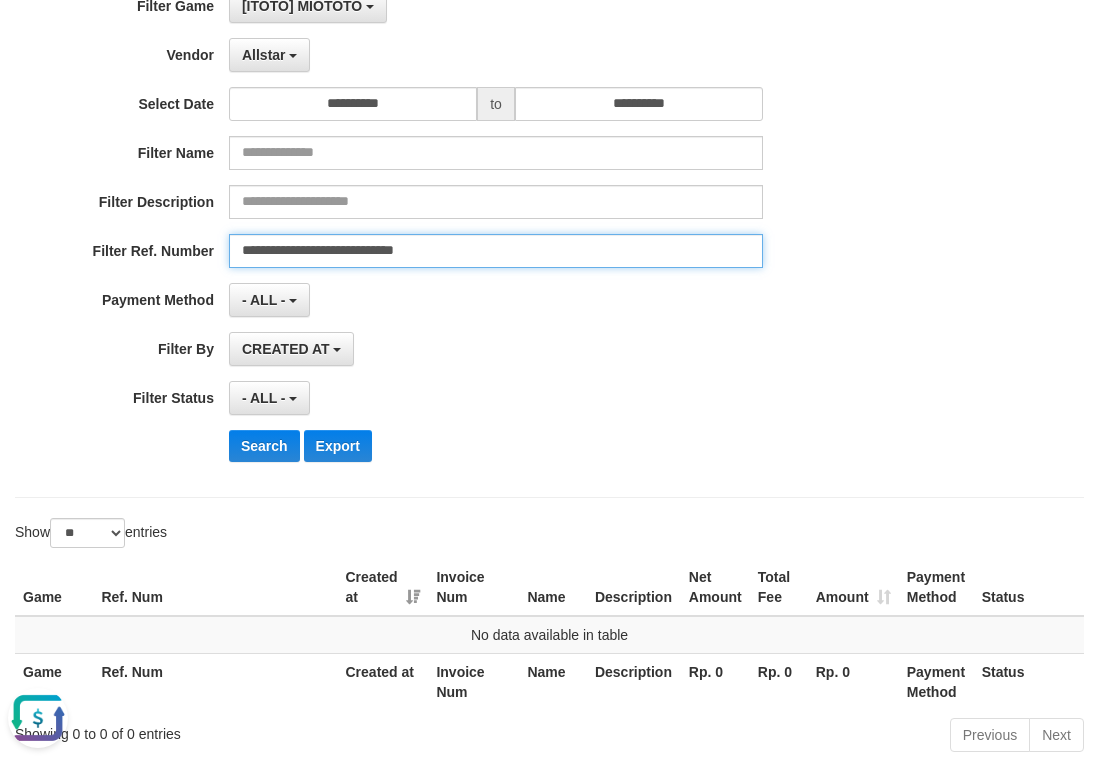 scroll, scrollTop: 70, scrollLeft: 0, axis: vertical 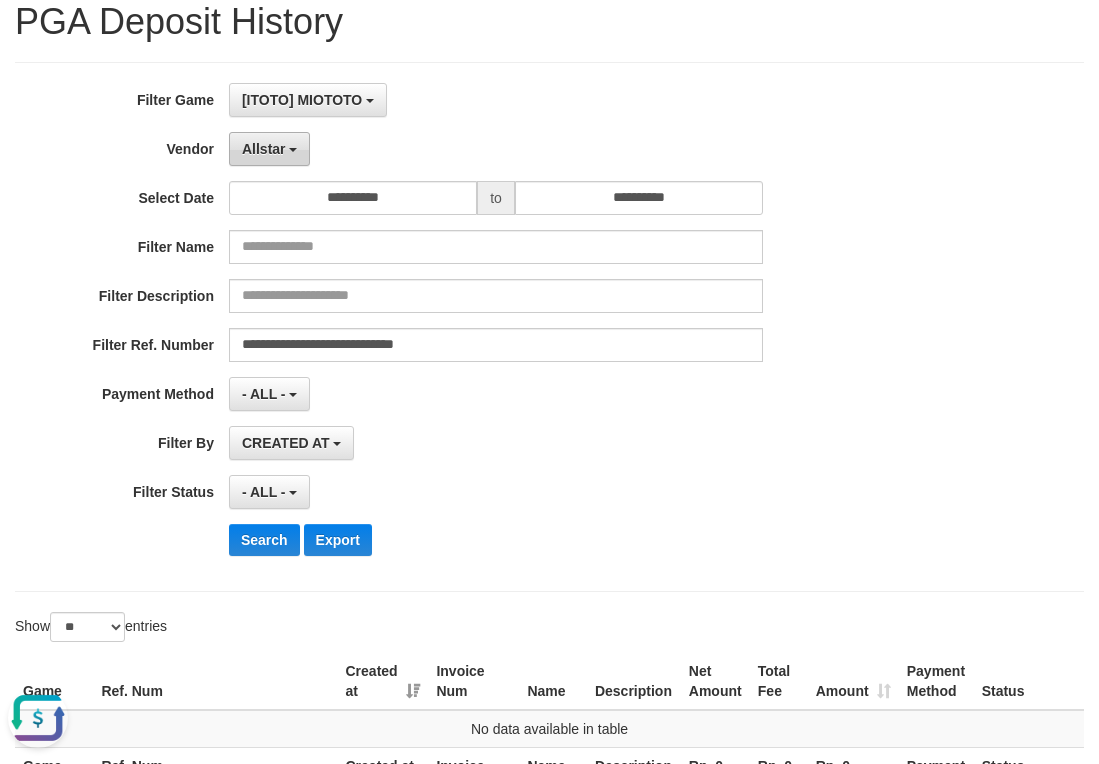 click on "Allstar" at bounding box center [269, 149] 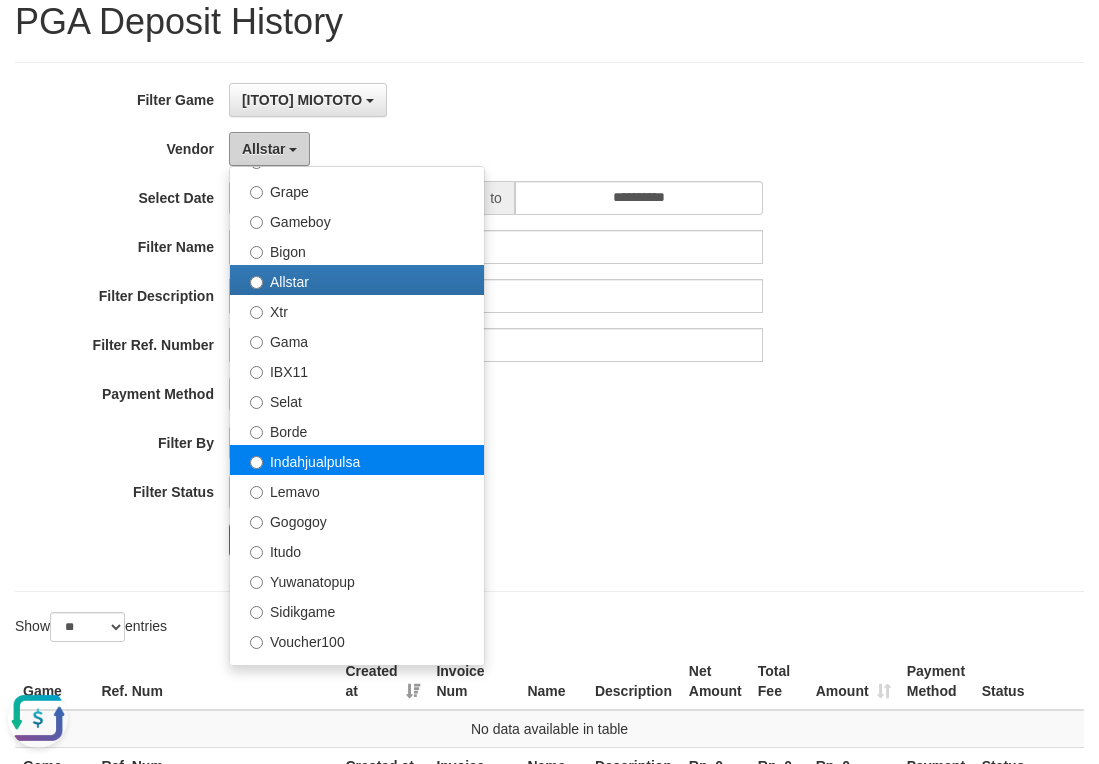 scroll, scrollTop: 400, scrollLeft: 0, axis: vertical 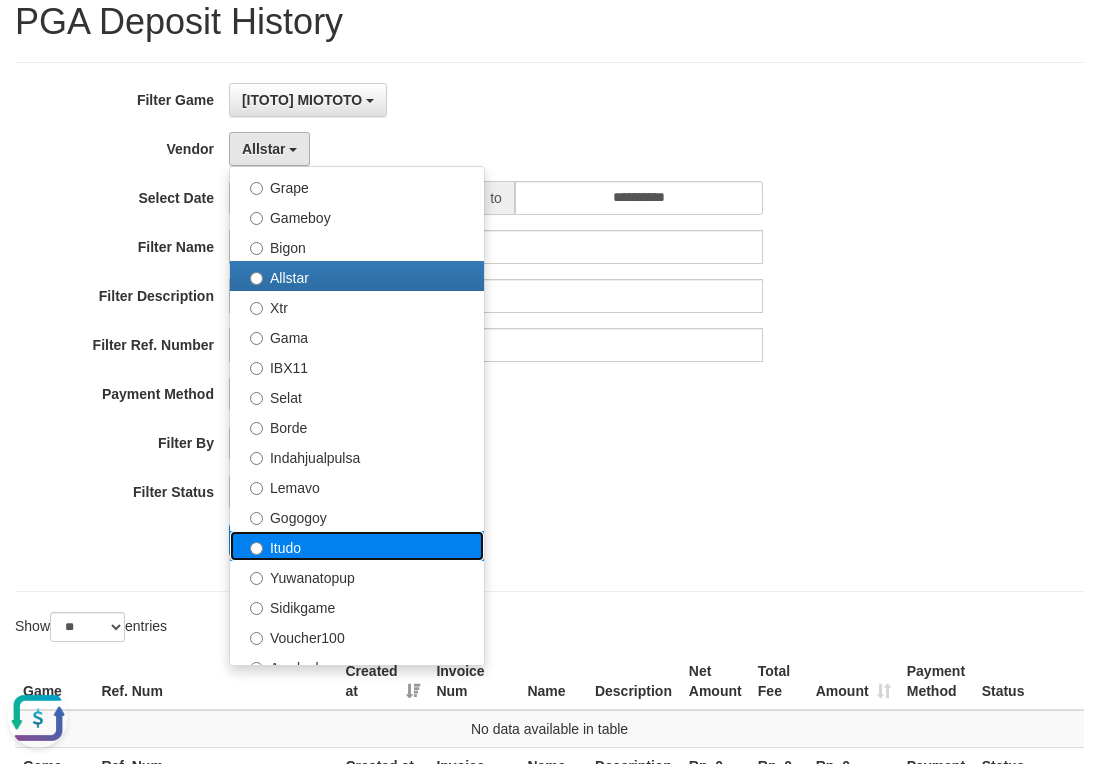 click on "Itudo" at bounding box center [357, 546] 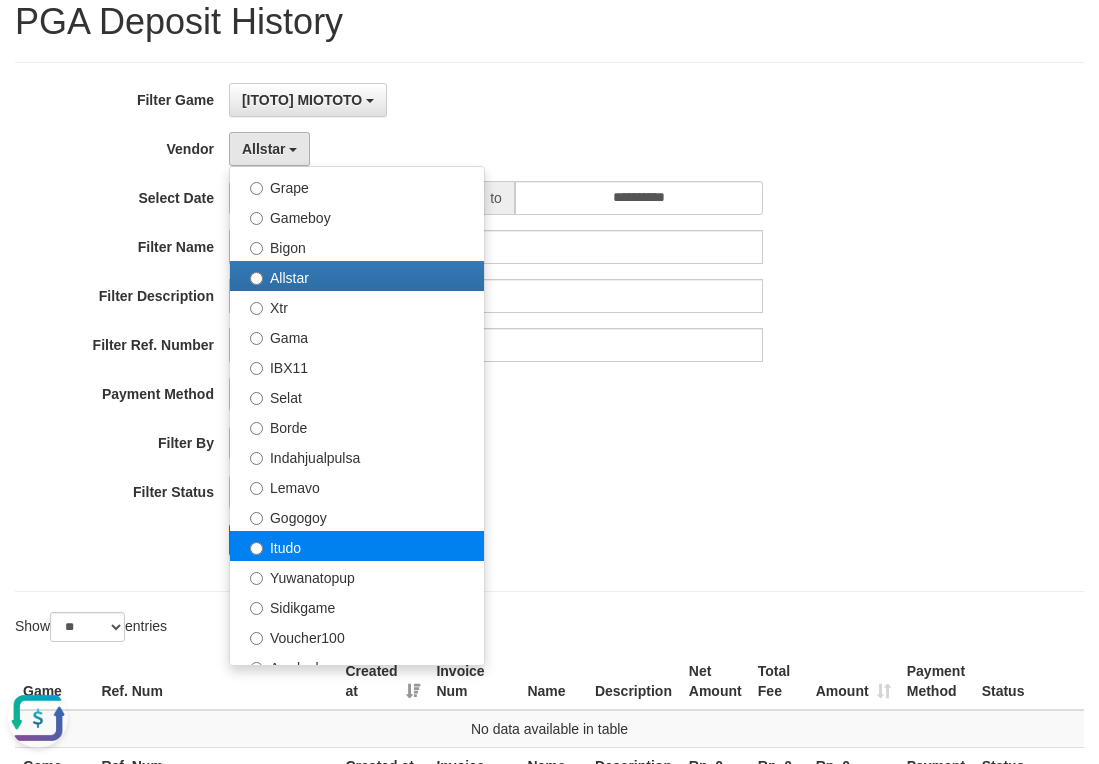 select on "**********" 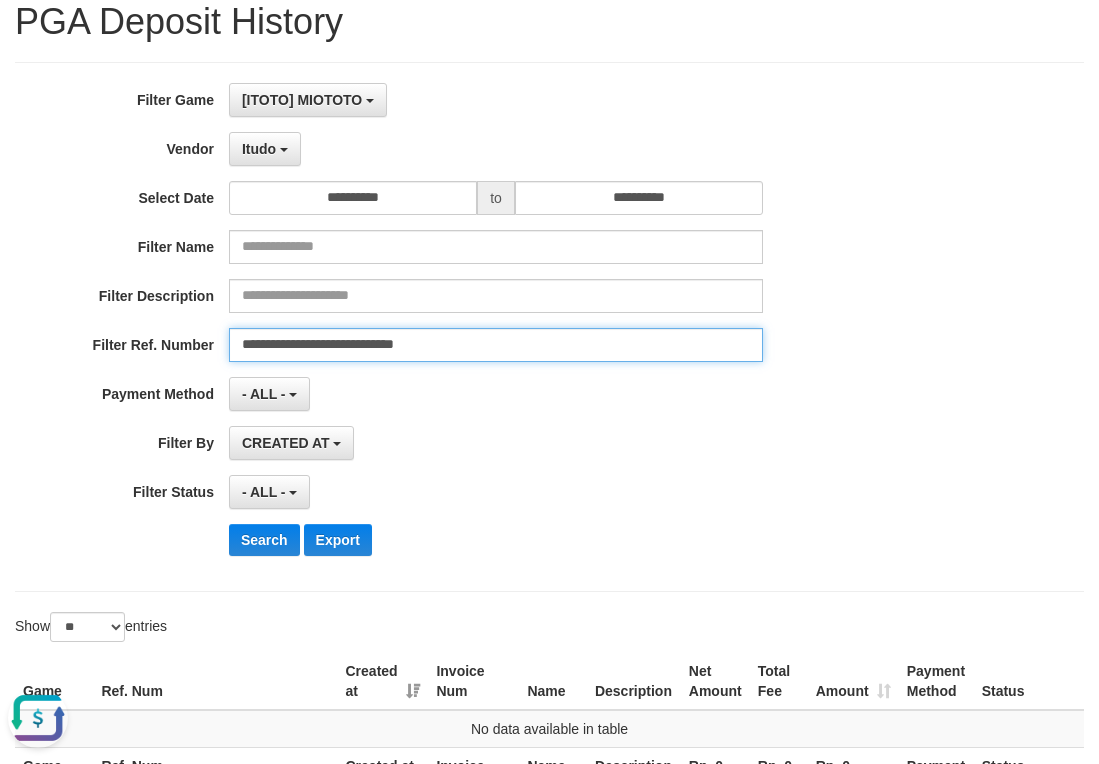 click on "**********" at bounding box center [496, 345] 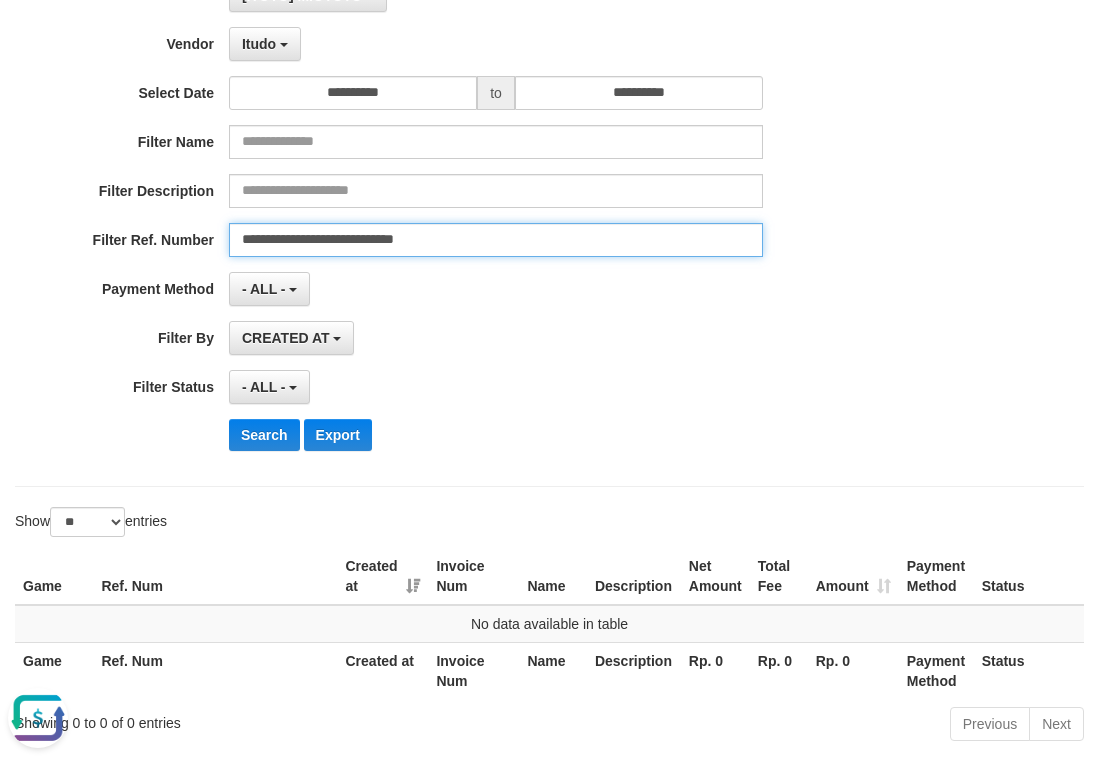 scroll, scrollTop: 70, scrollLeft: 0, axis: vertical 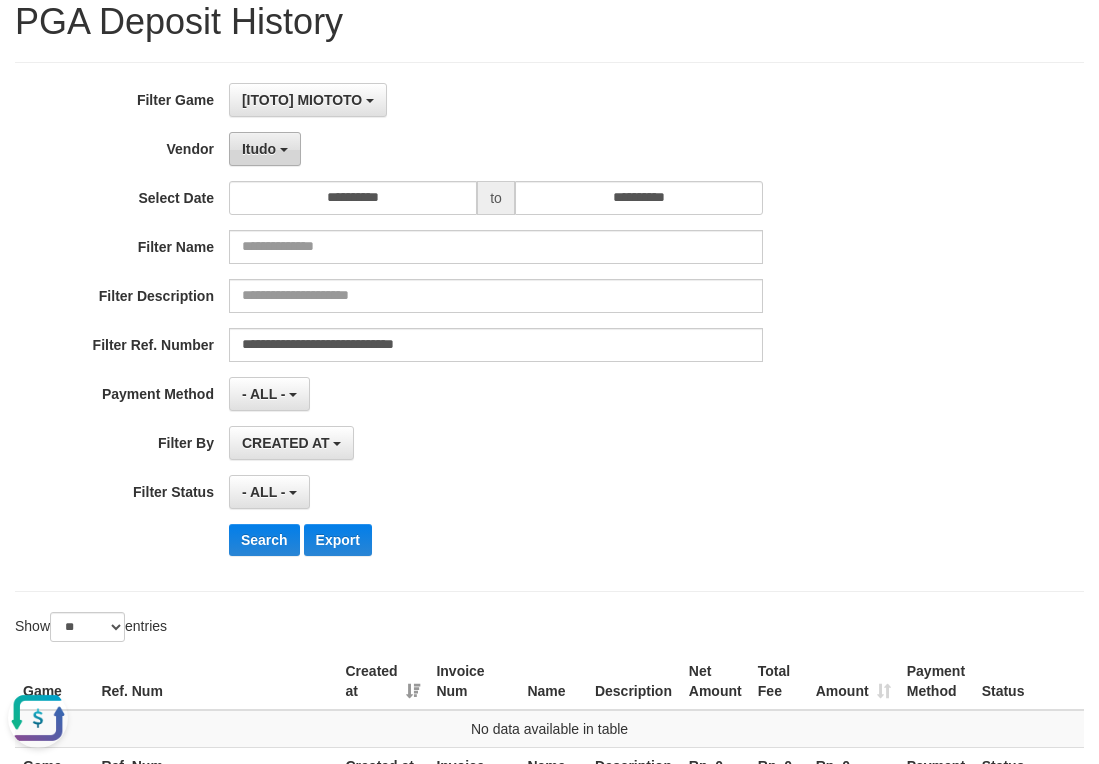 click on "Itudo" at bounding box center (265, 149) 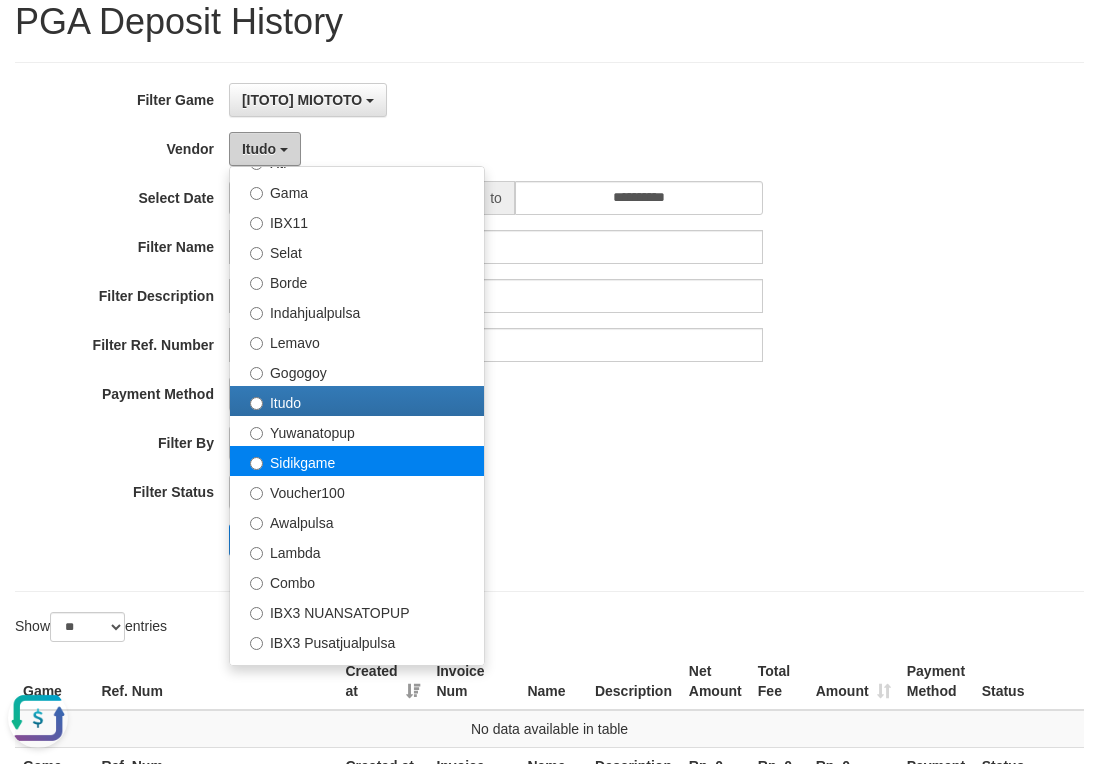 scroll, scrollTop: 600, scrollLeft: 0, axis: vertical 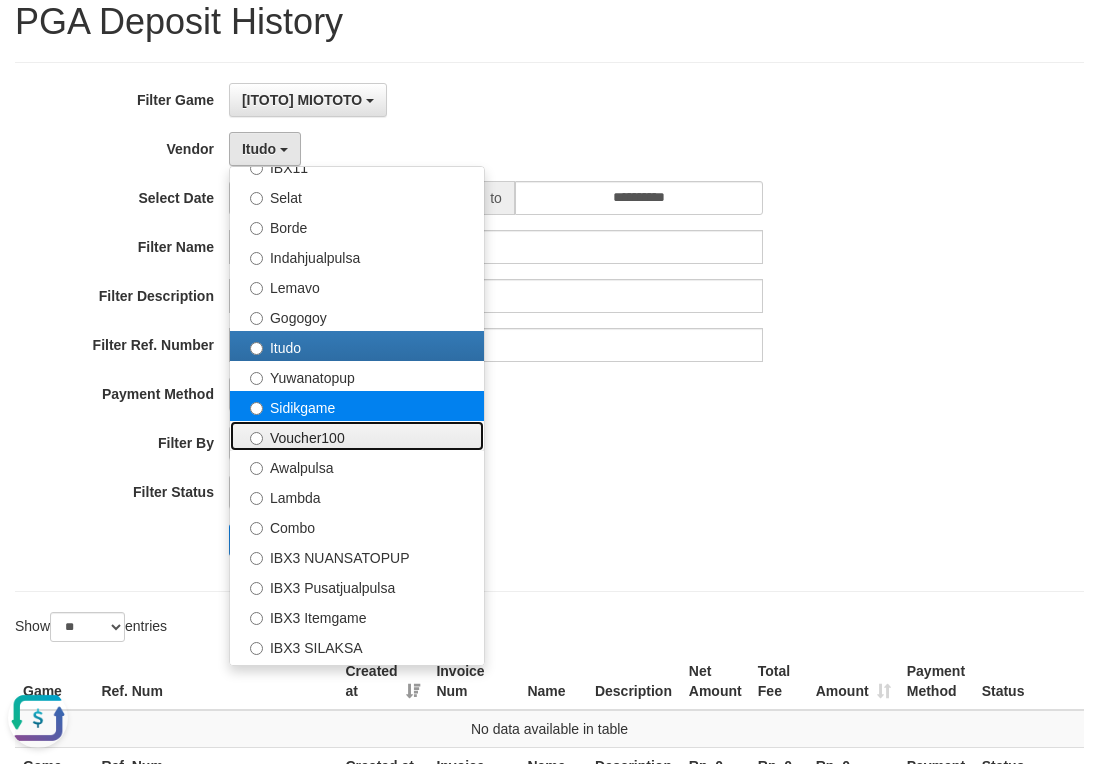 drag, startPoint x: 337, startPoint y: 428, endPoint x: 334, endPoint y: 415, distance: 13.341664 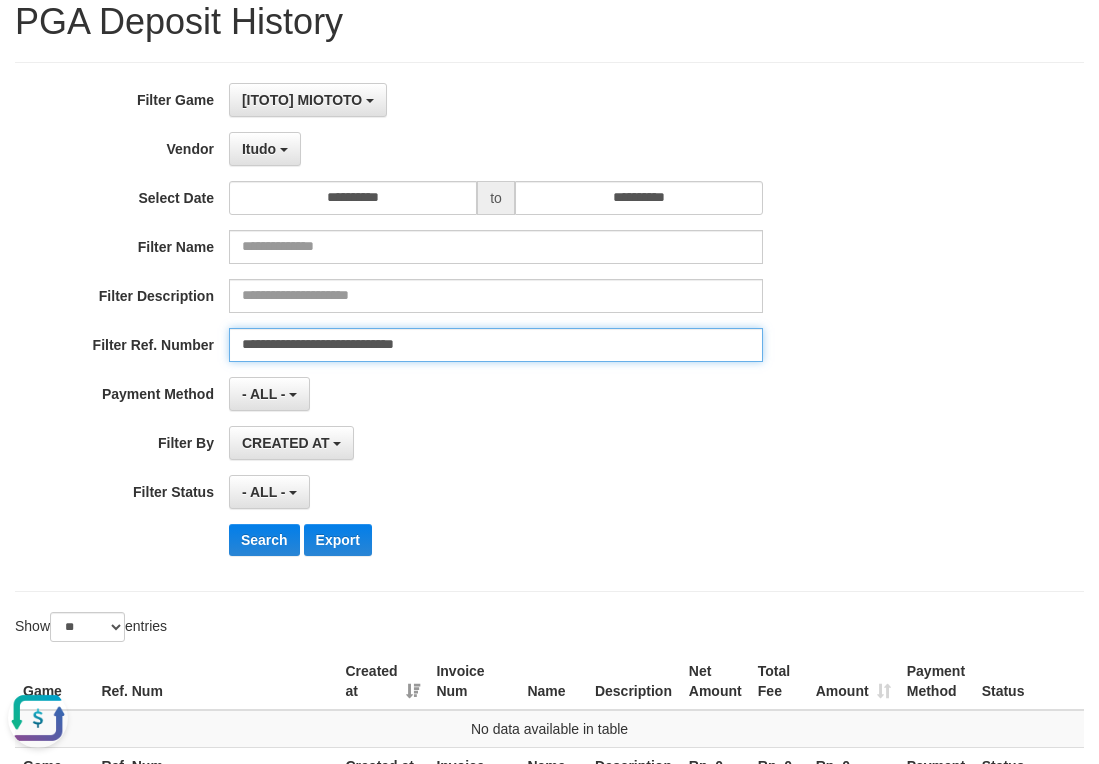 click on "**********" at bounding box center (496, 345) 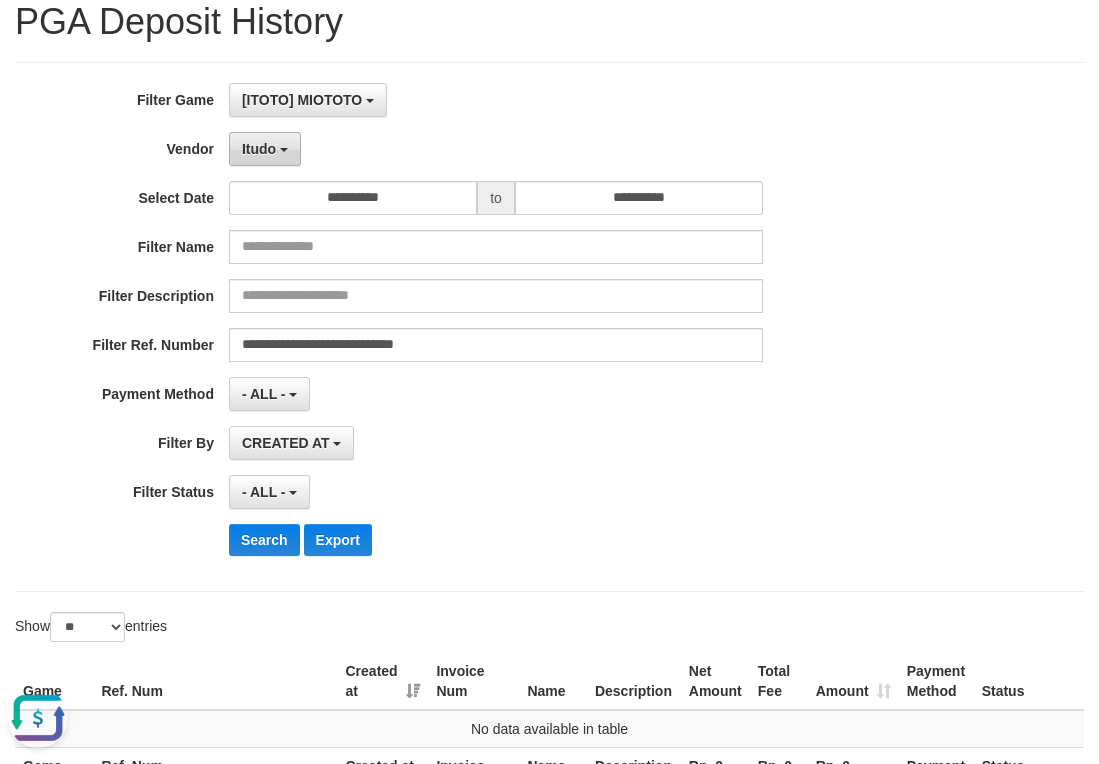 click on "Itudo" at bounding box center [259, 149] 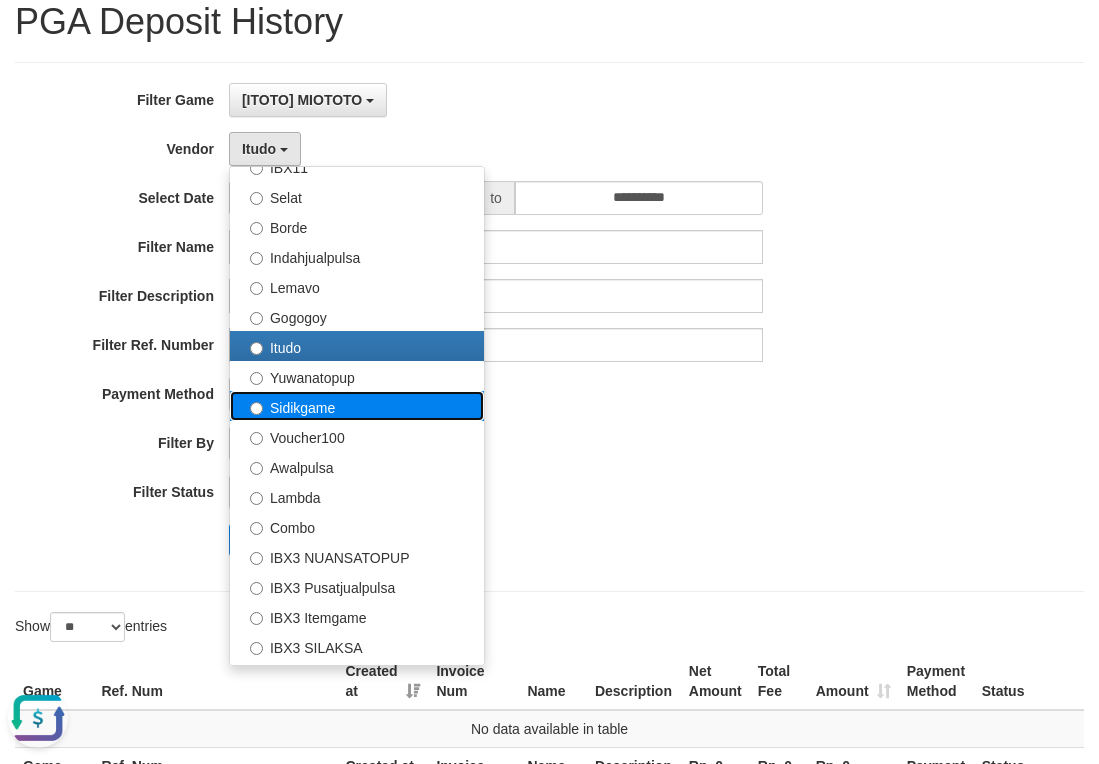 click on "Sidikgame" at bounding box center (357, 406) 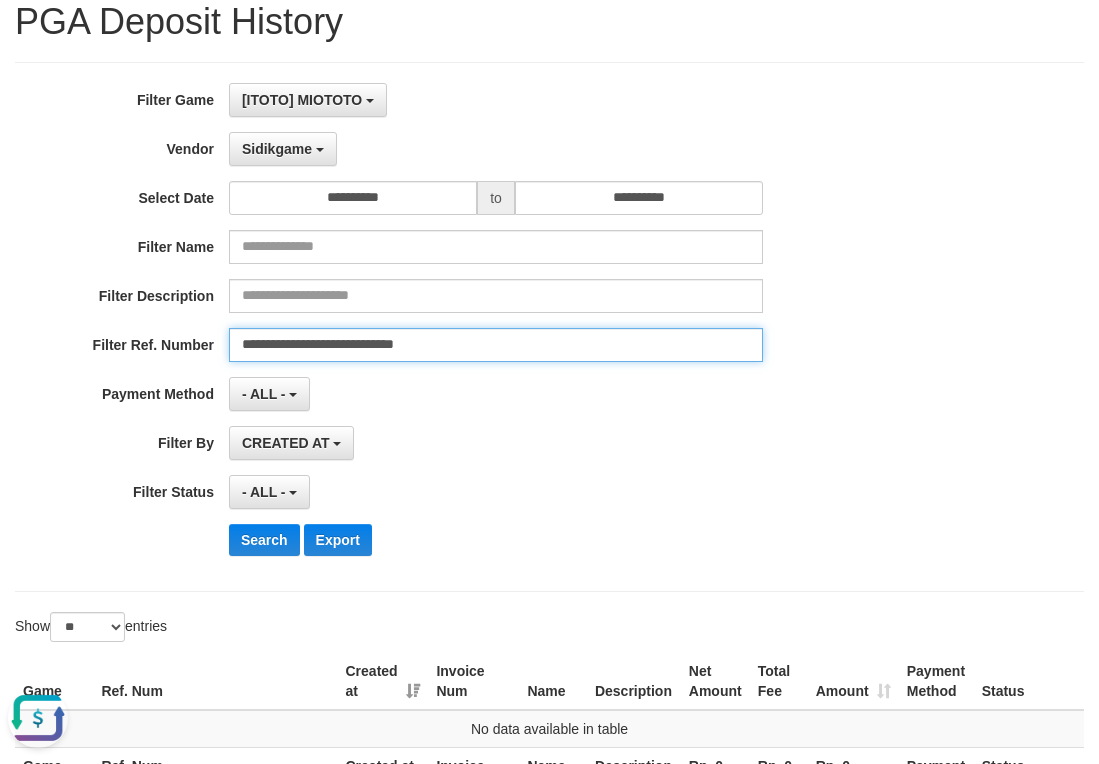 click on "**********" at bounding box center (496, 345) 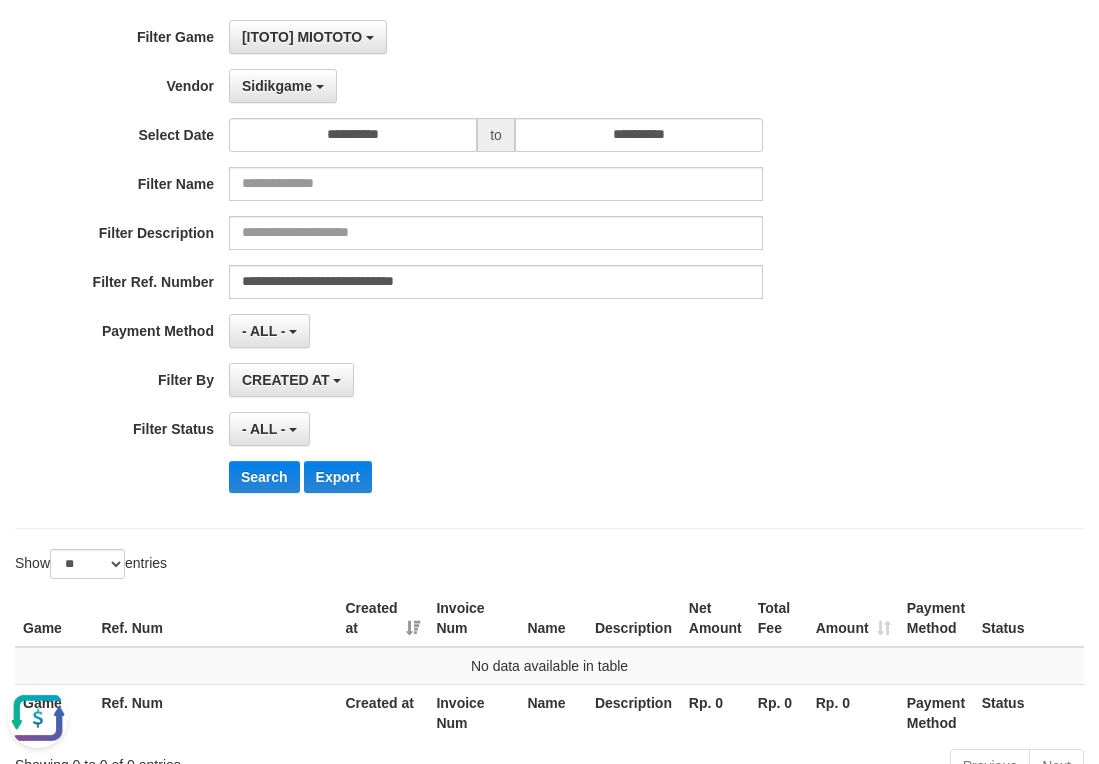 scroll, scrollTop: 0, scrollLeft: 0, axis: both 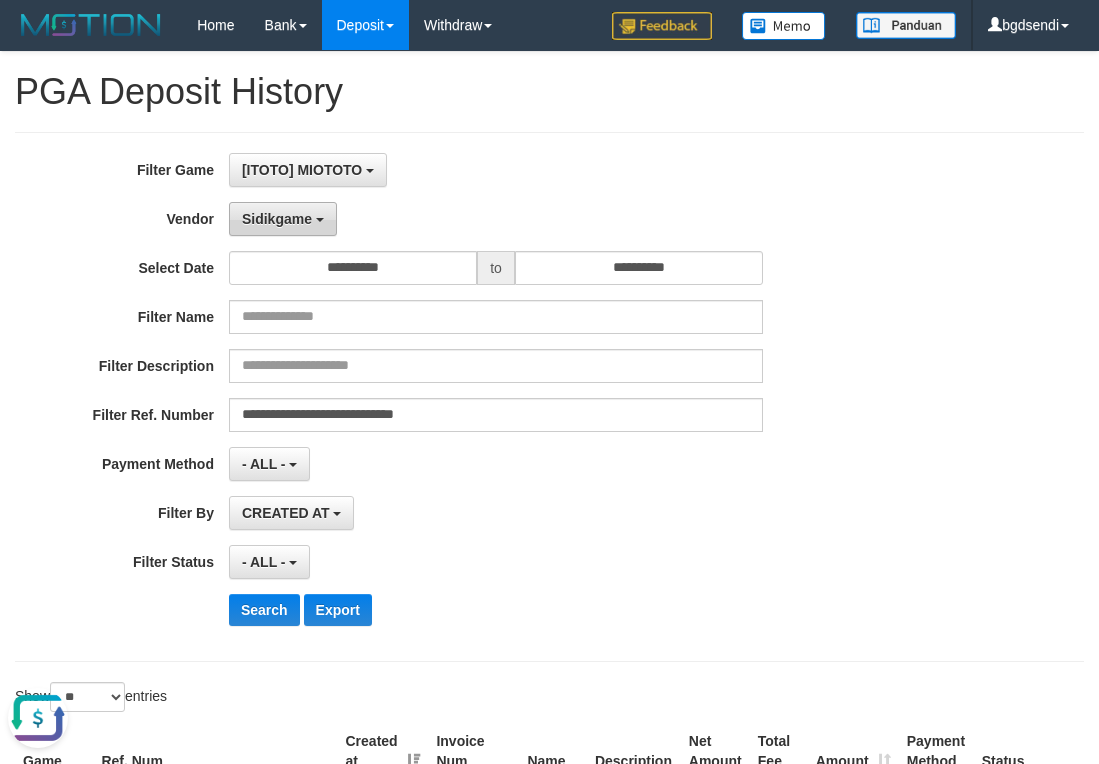 click on "Sidikgame" at bounding box center [283, 219] 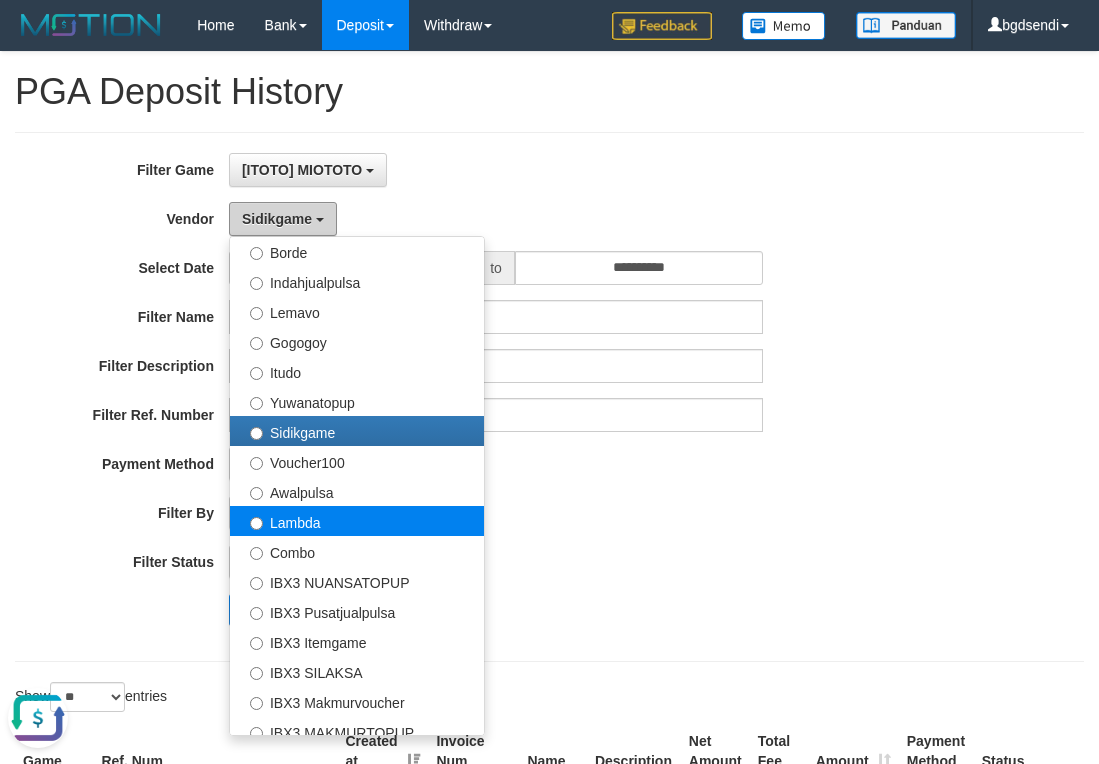 scroll, scrollTop: 686, scrollLeft: 0, axis: vertical 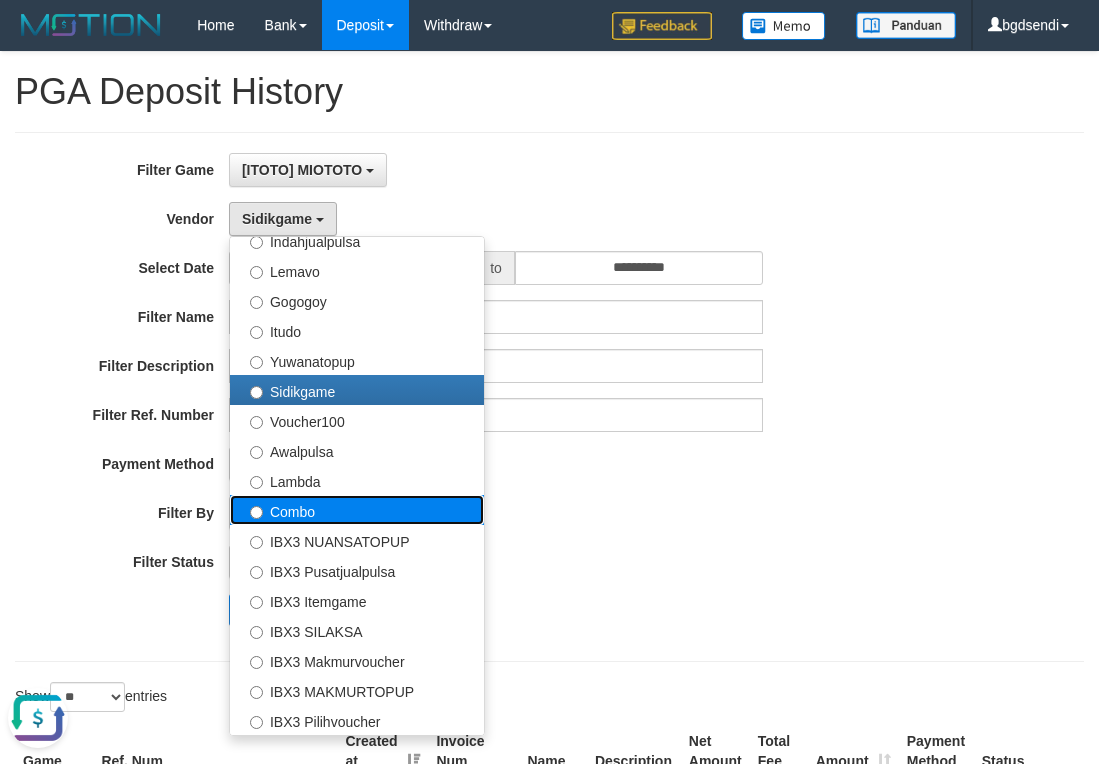click on "Combo" at bounding box center (357, 510) 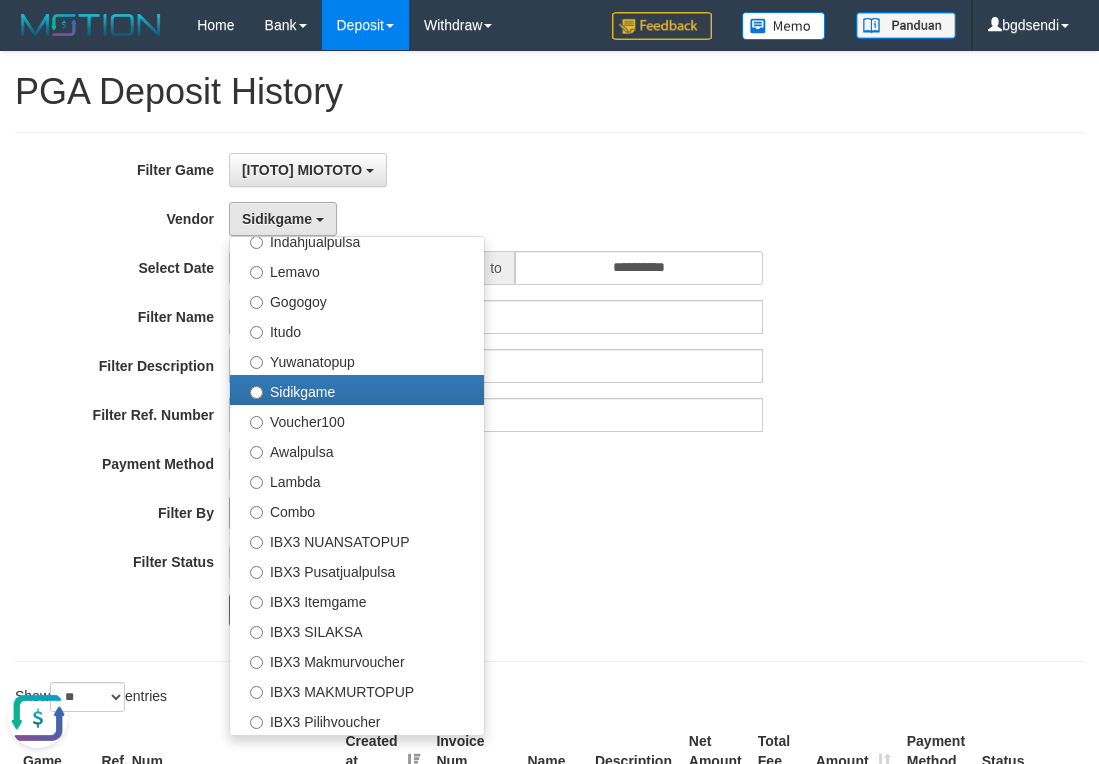 select on "**********" 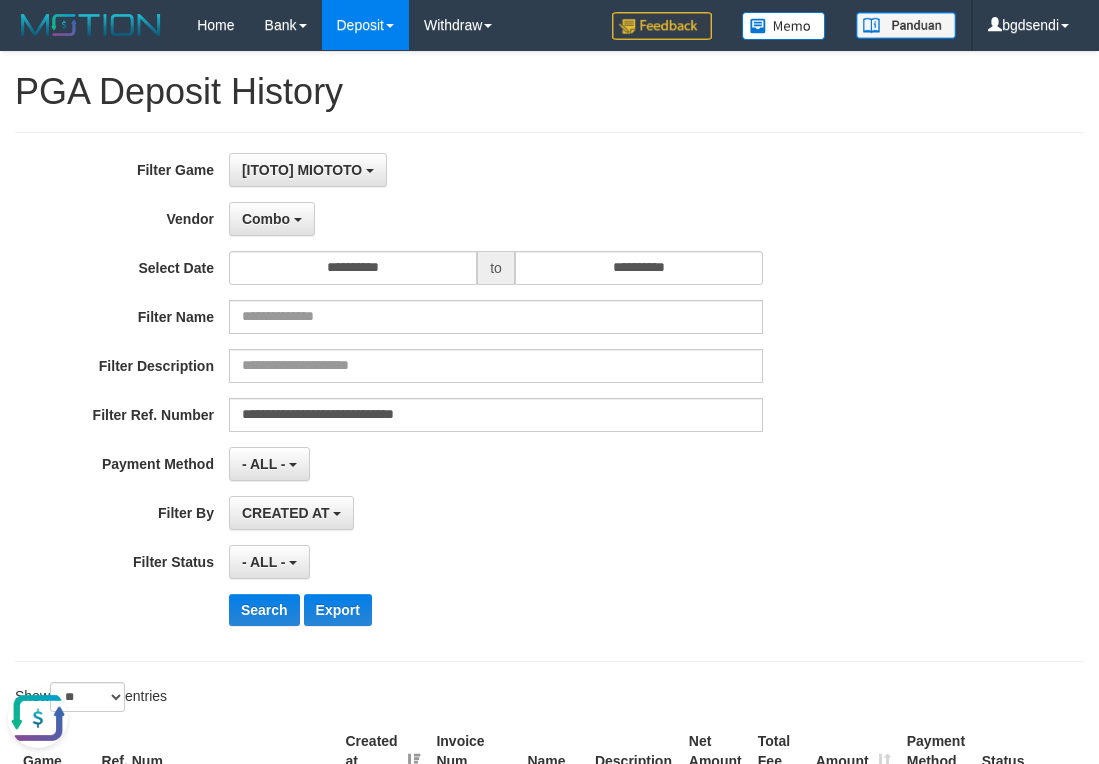 click on "**********" at bounding box center (458, 397) 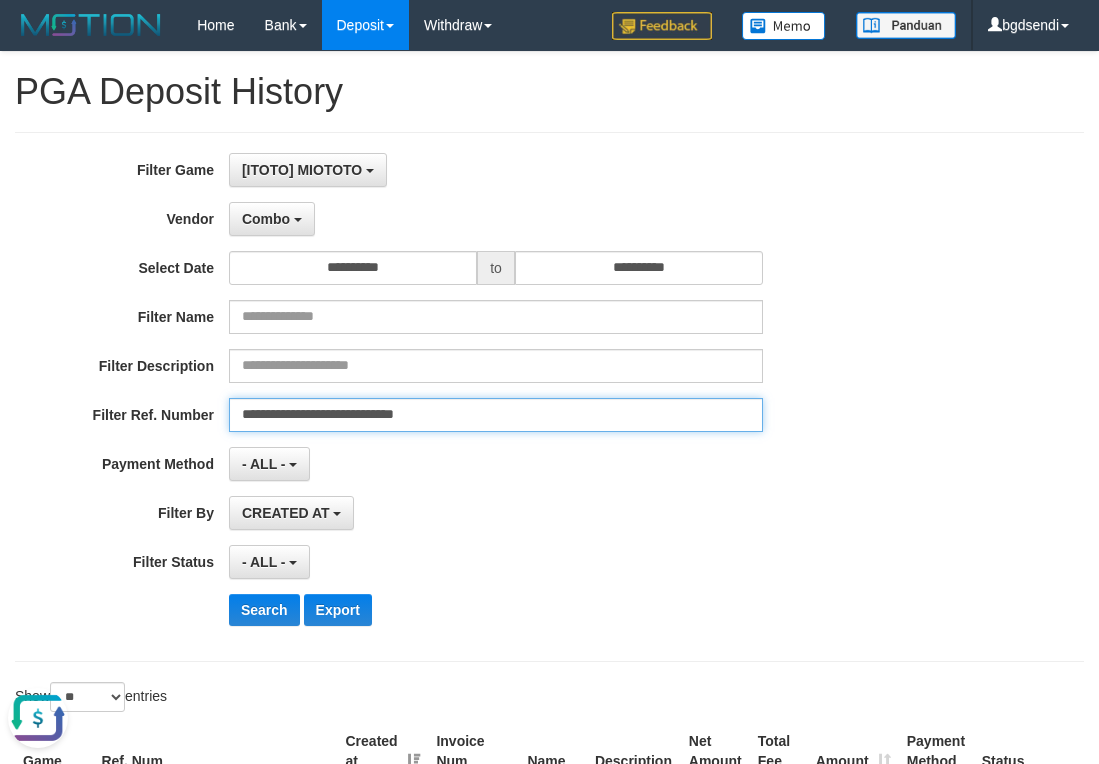 click on "**********" at bounding box center (496, 415) 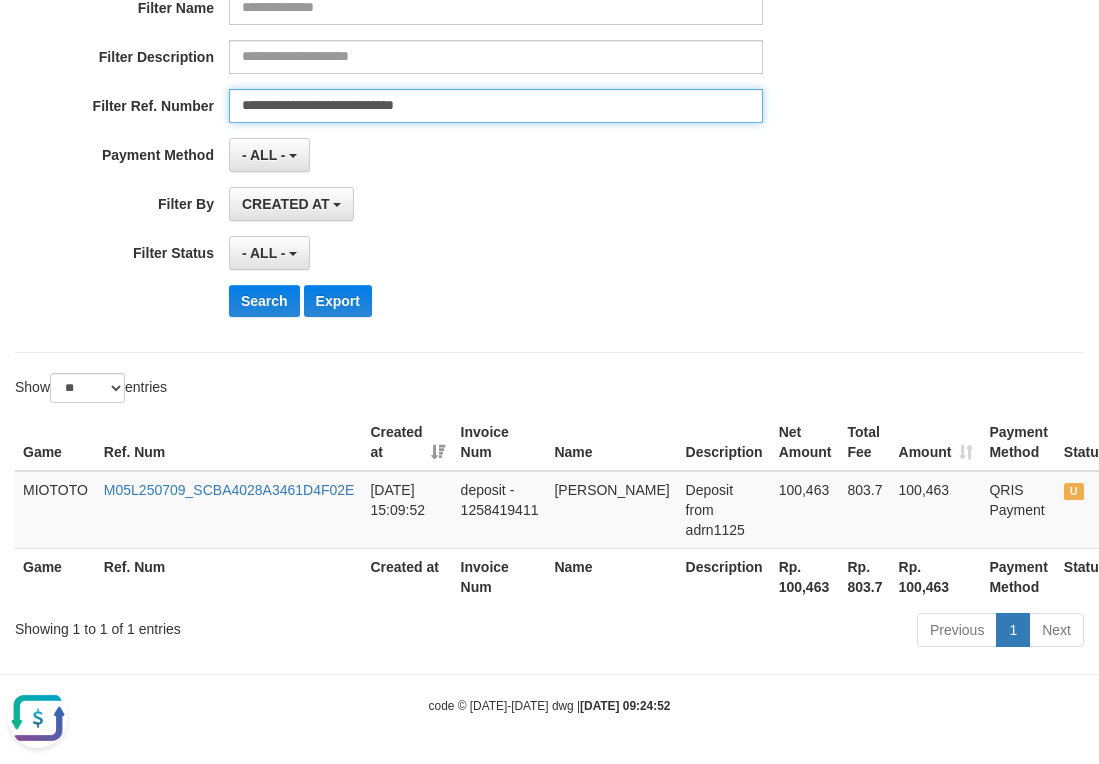scroll, scrollTop: 310, scrollLeft: 0, axis: vertical 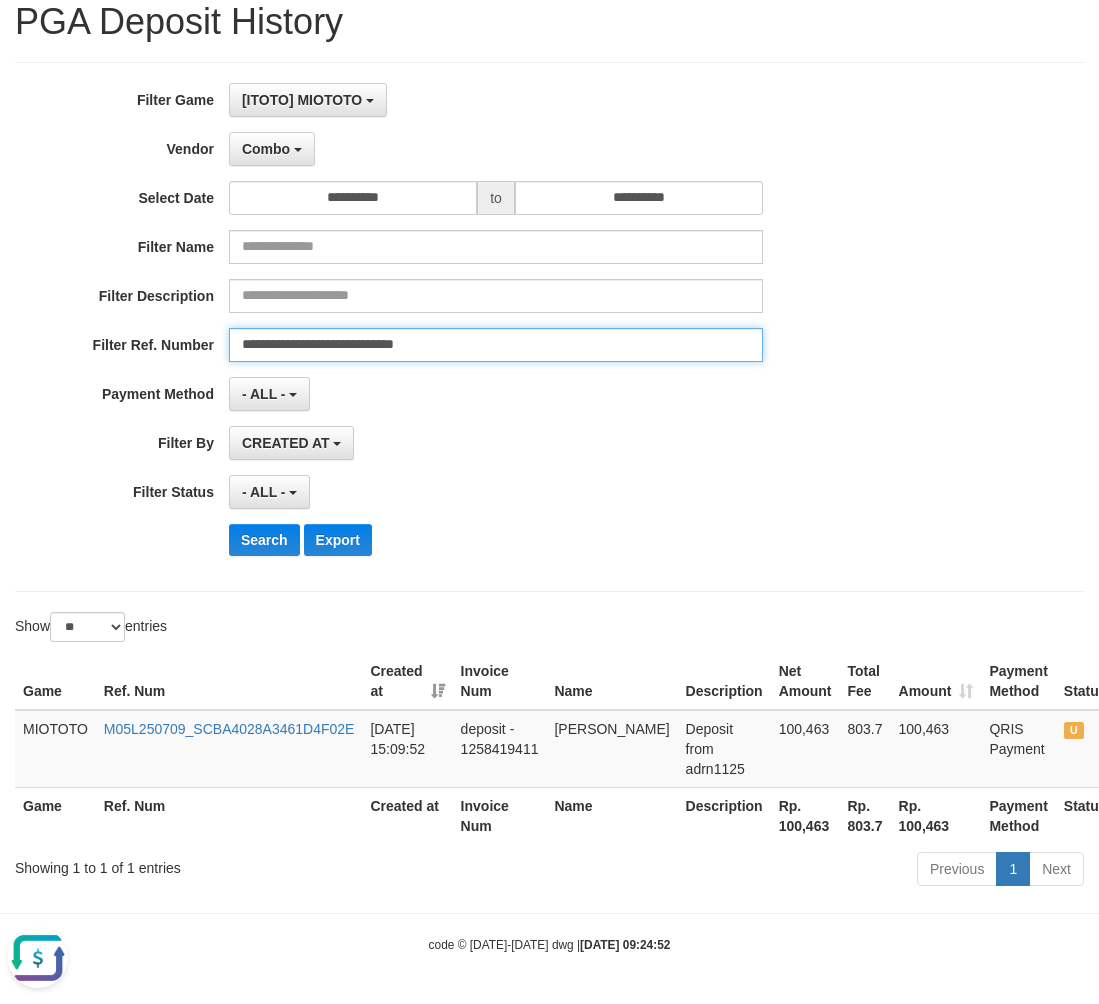 click on "**********" at bounding box center (496, 345) 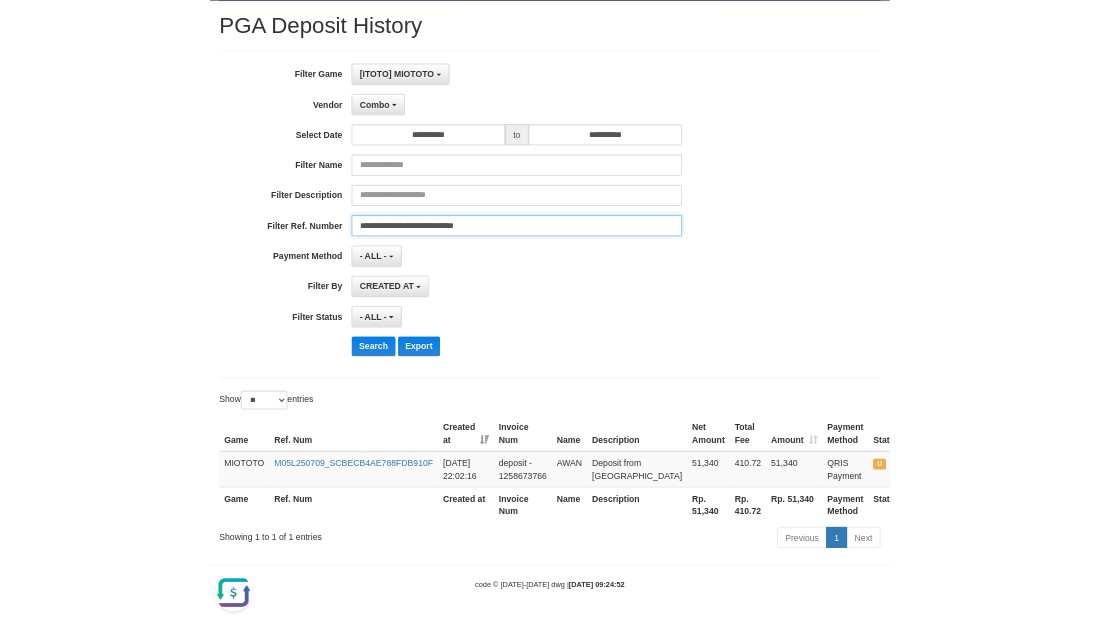 scroll, scrollTop: 310, scrollLeft: 0, axis: vertical 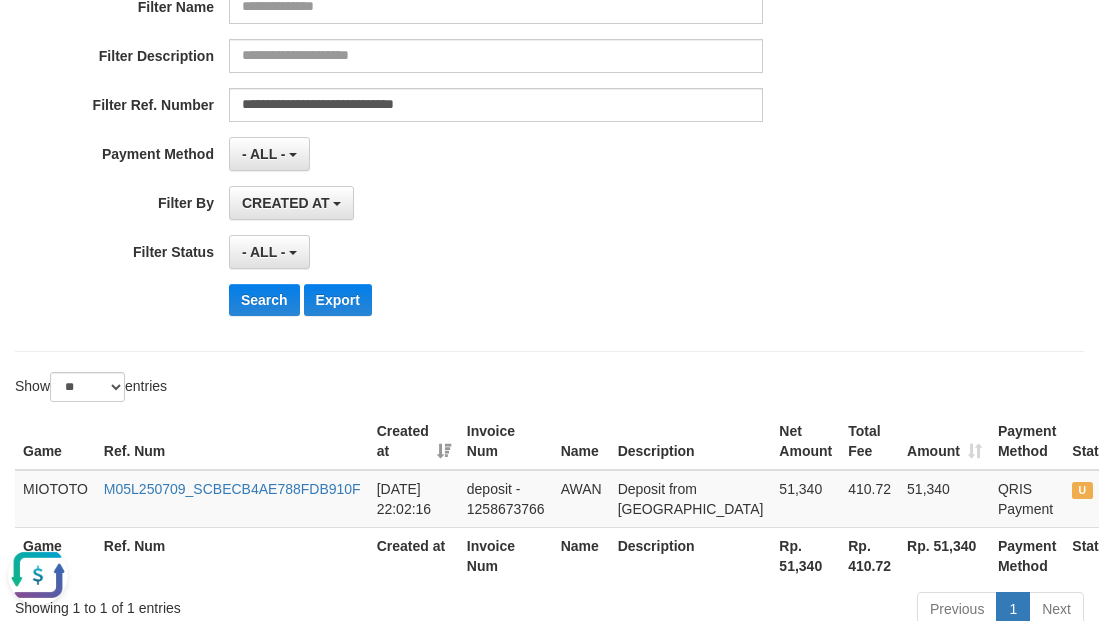 click at bounding box center (38, 575) 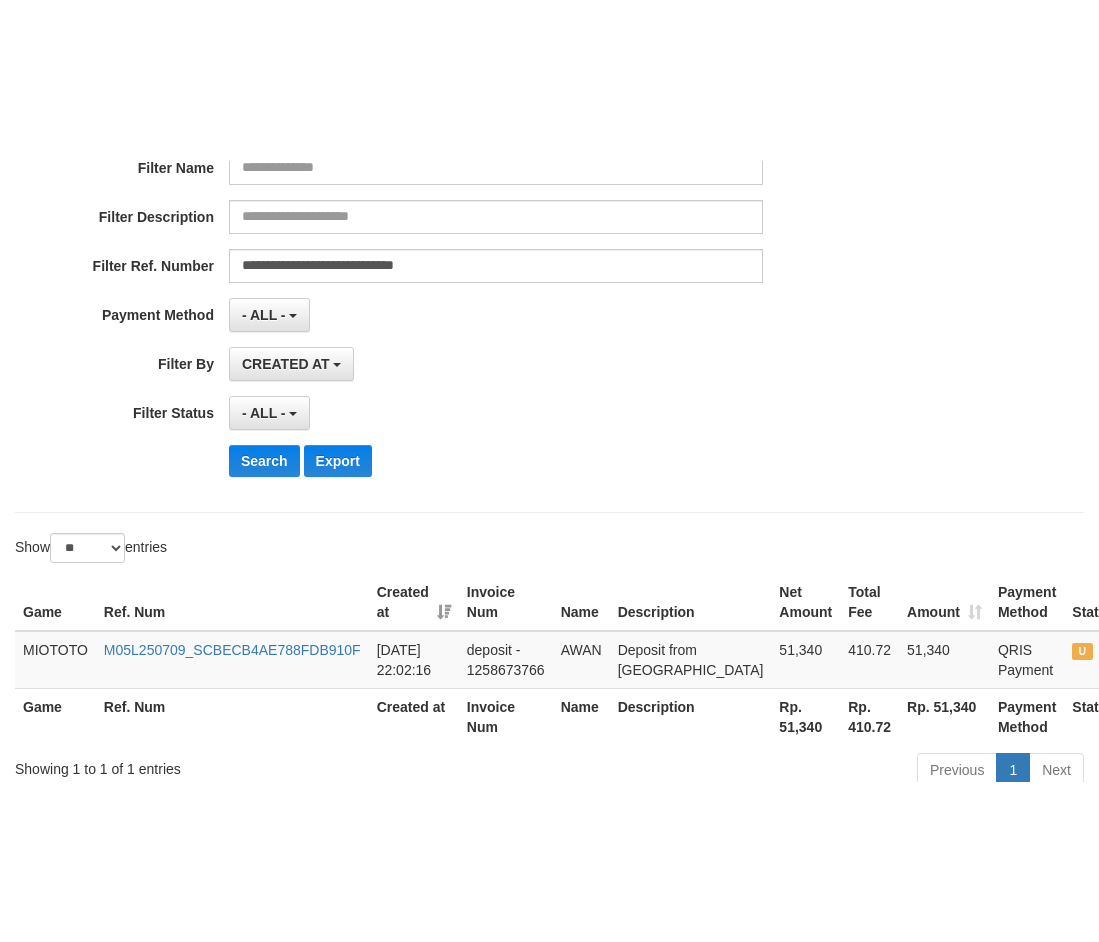 scroll, scrollTop: 132, scrollLeft: 0, axis: vertical 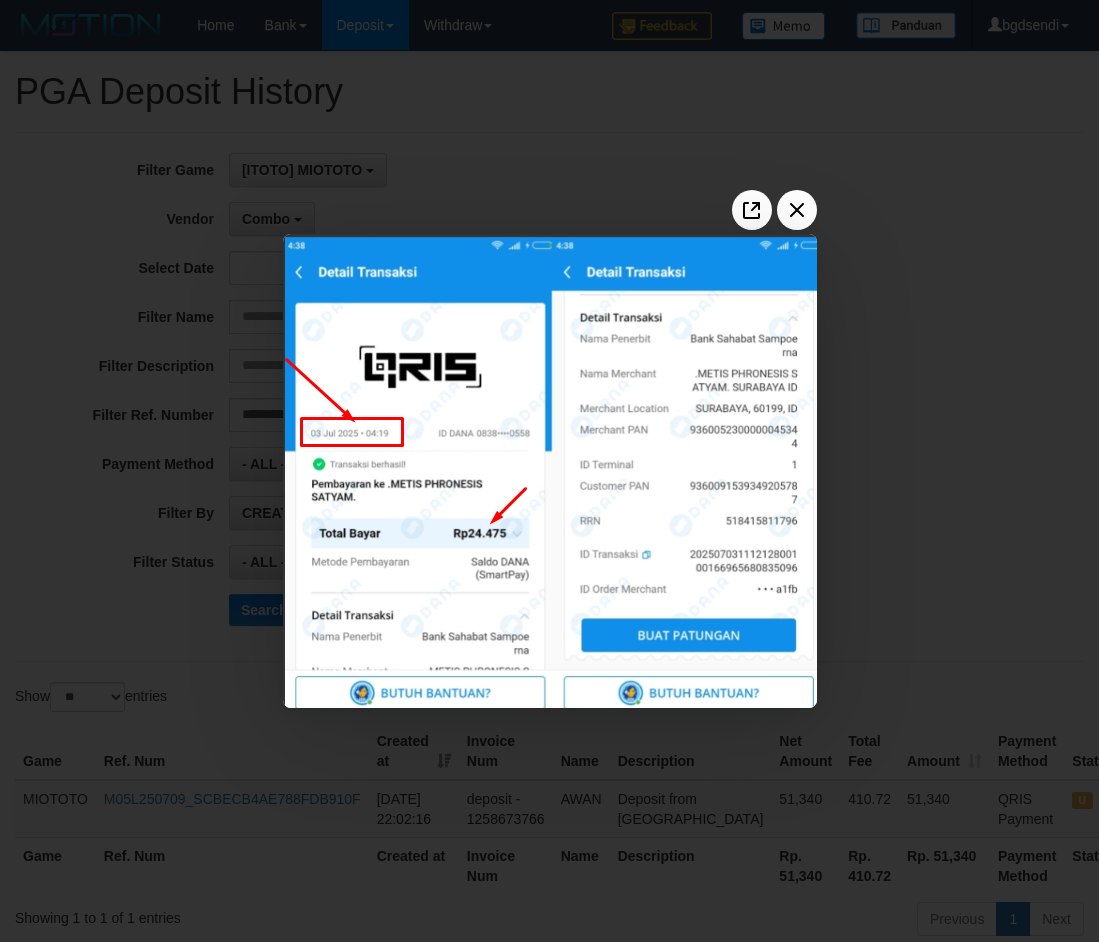 click at bounding box center (549, 471) 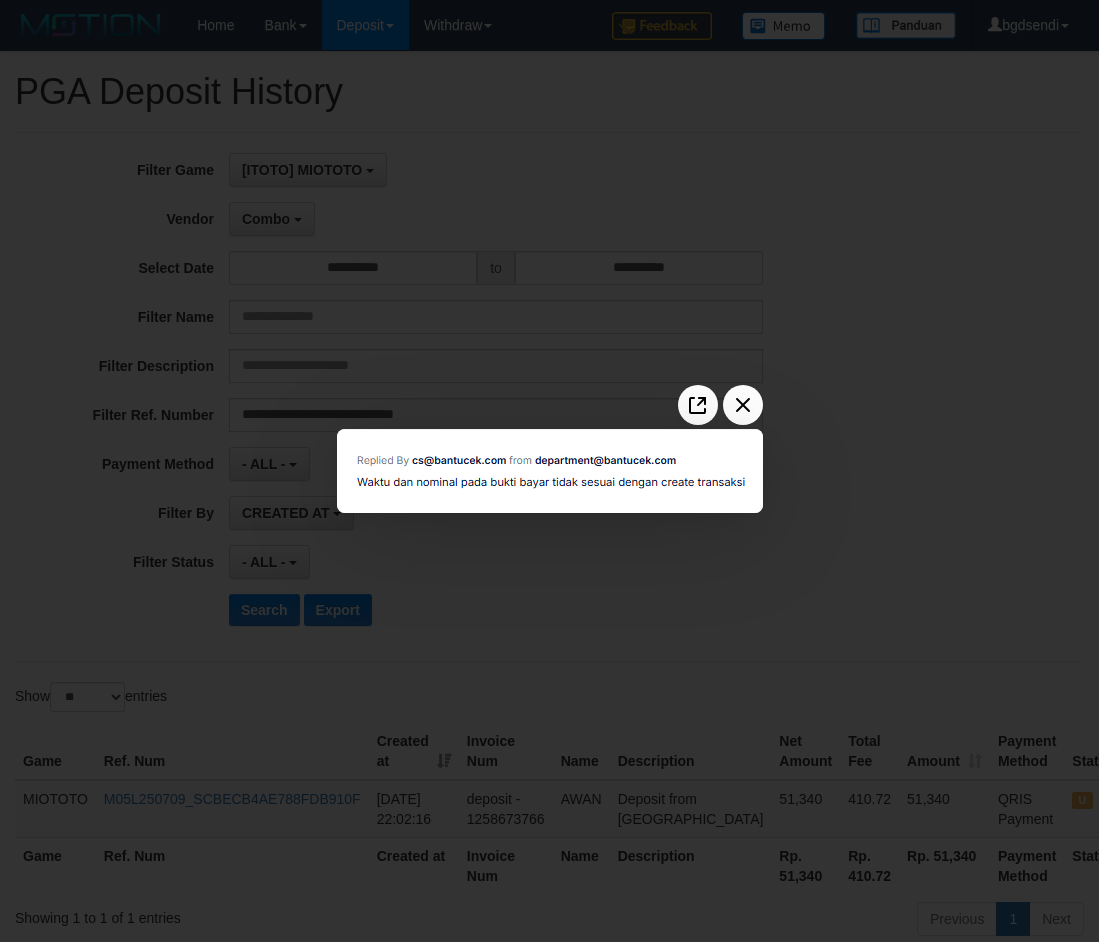 scroll, scrollTop: 0, scrollLeft: 0, axis: both 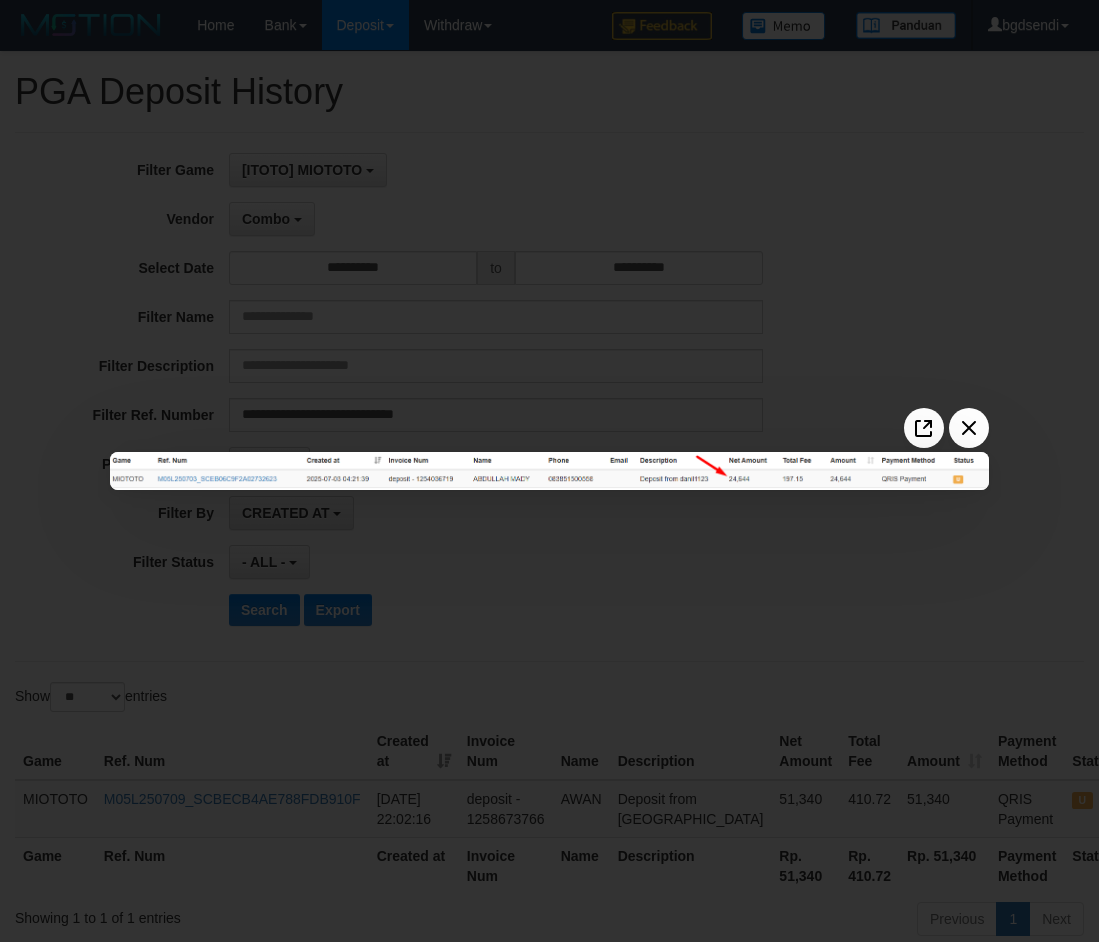 click at bounding box center [549, 471] 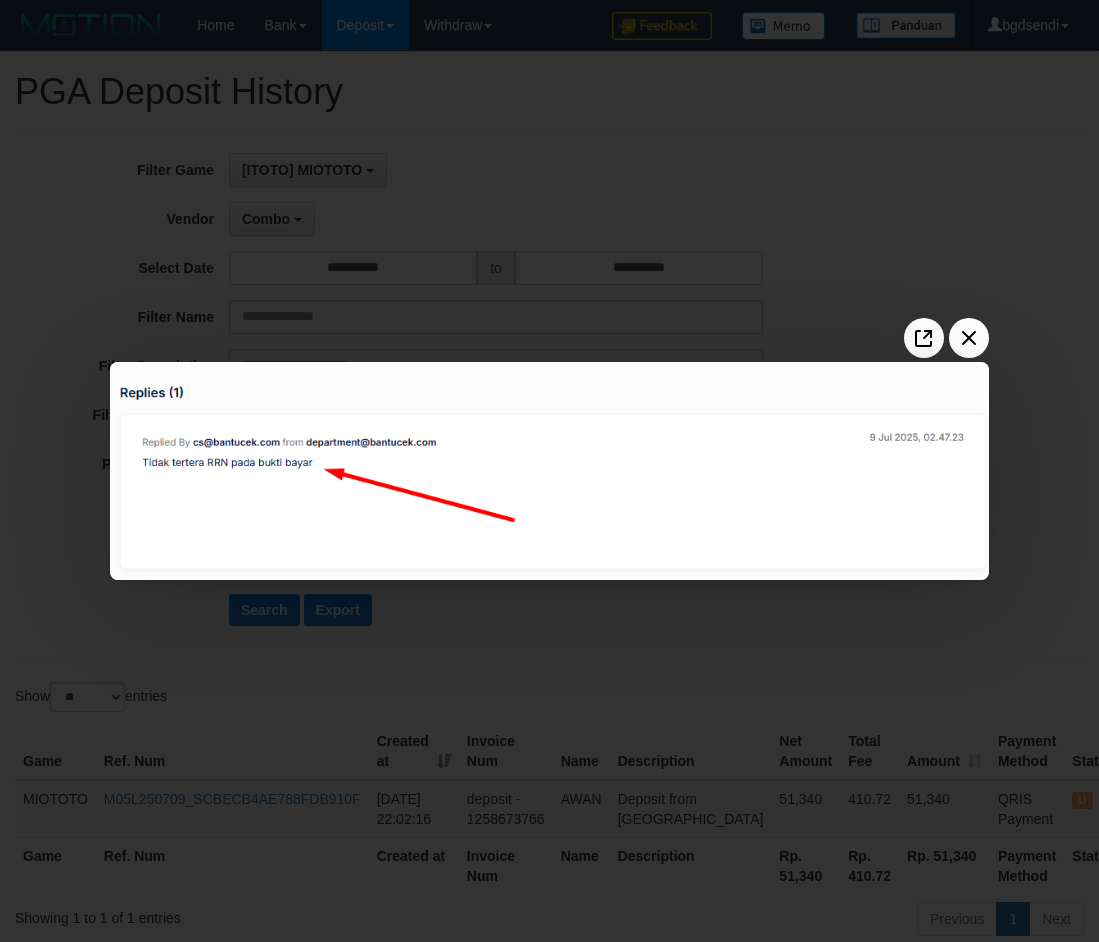 scroll, scrollTop: 0, scrollLeft: 0, axis: both 